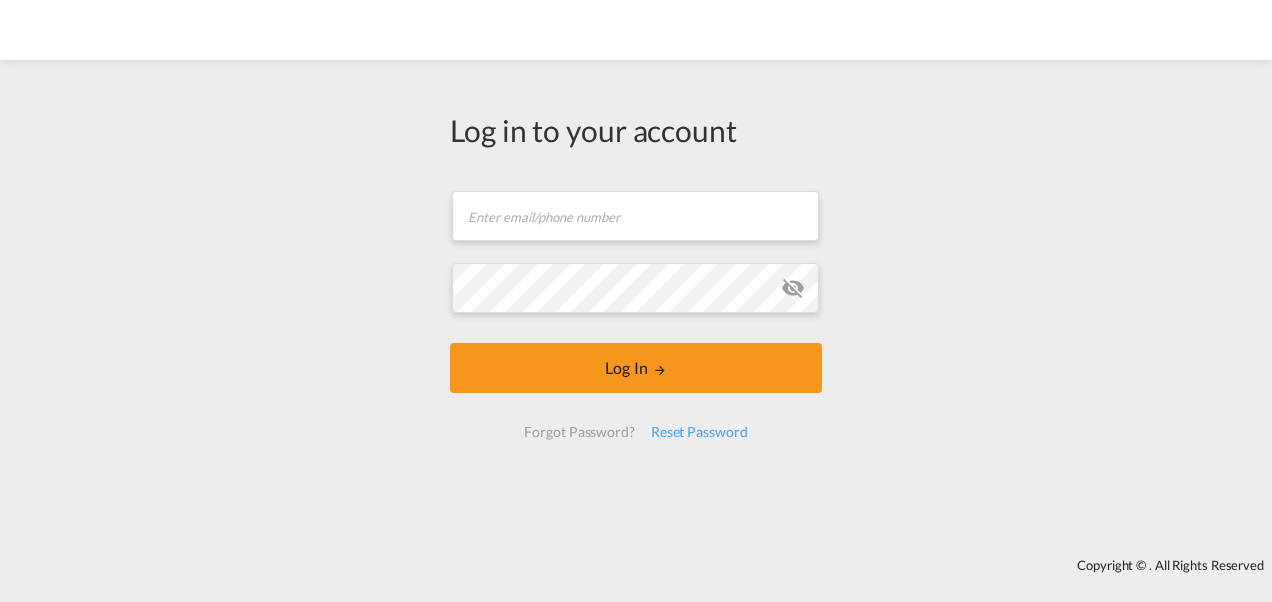 scroll, scrollTop: 0, scrollLeft: 0, axis: both 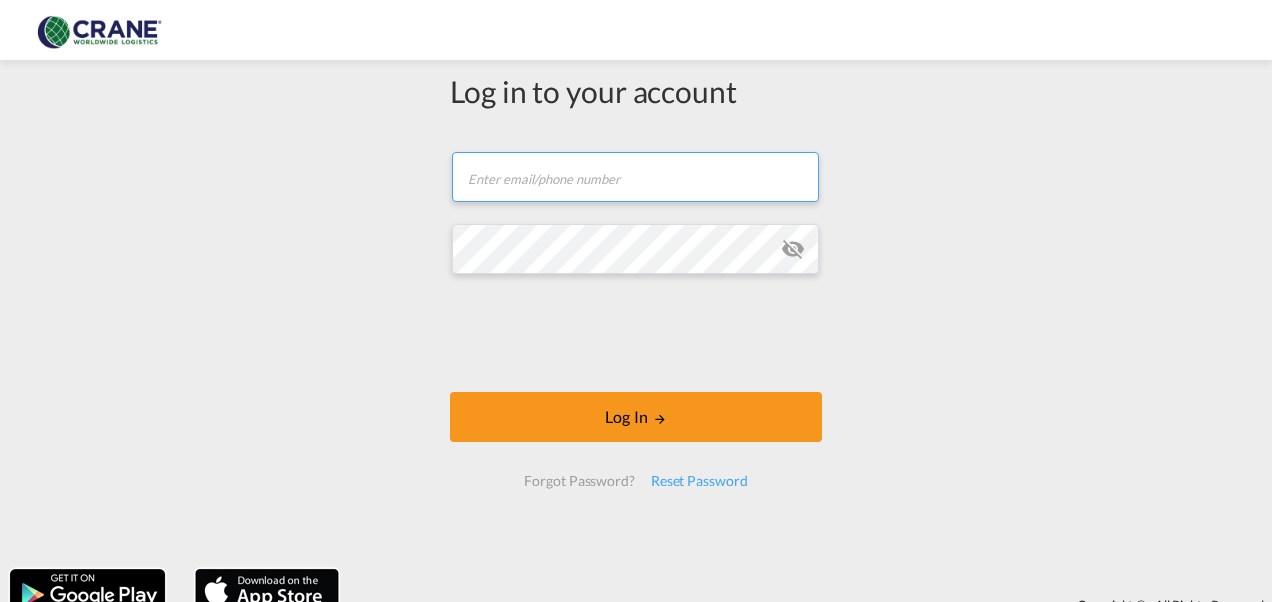 type on "giorgia.rutigliano@example.com" 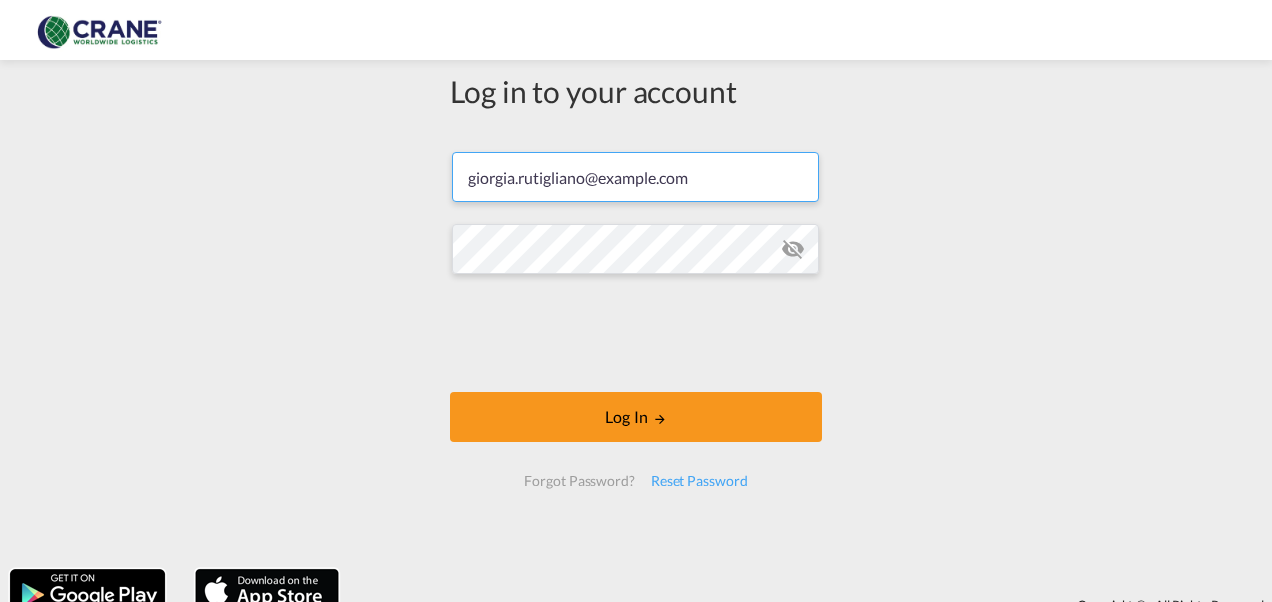 click at bounding box center (793, 249) 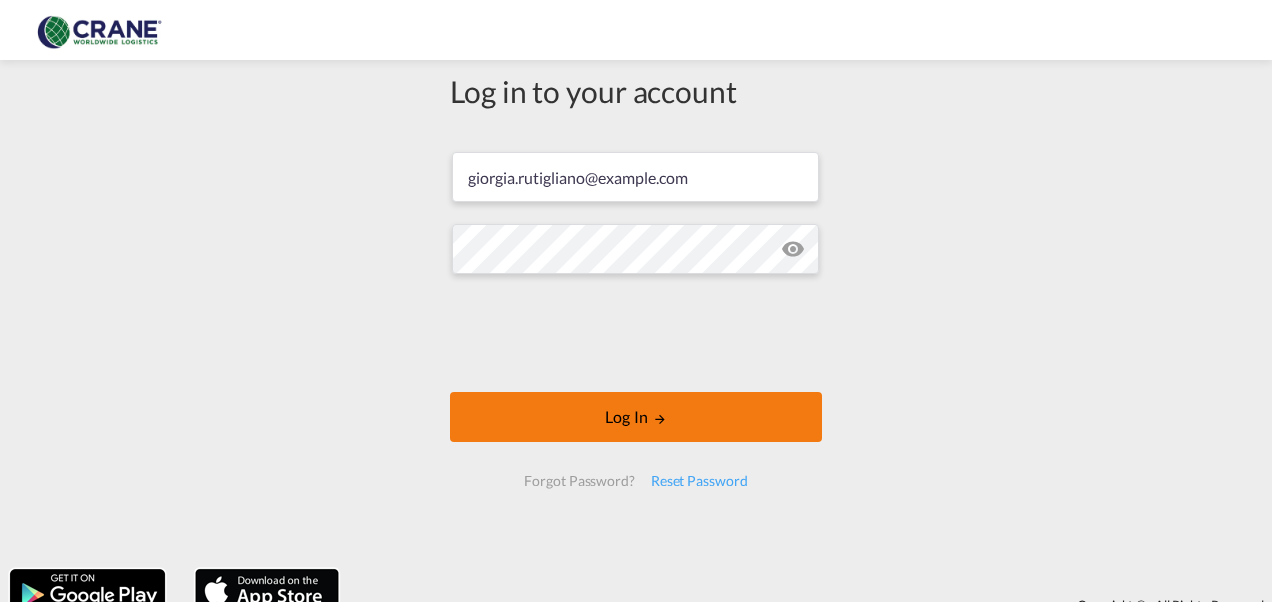 click on "Log In" at bounding box center [636, 417] 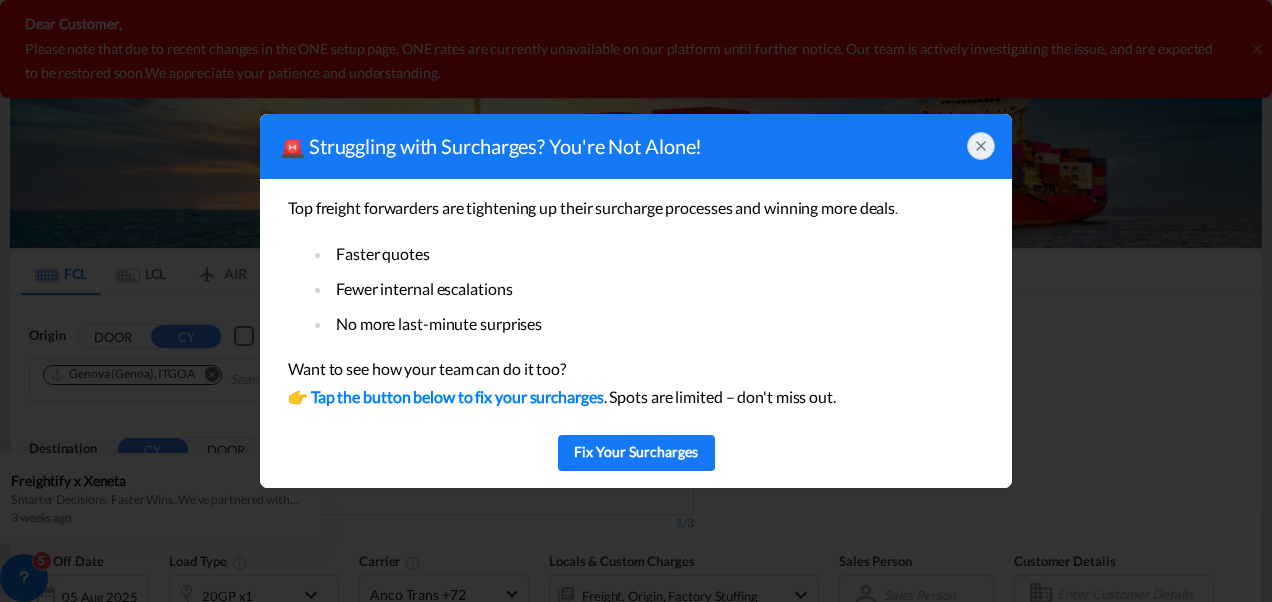 click 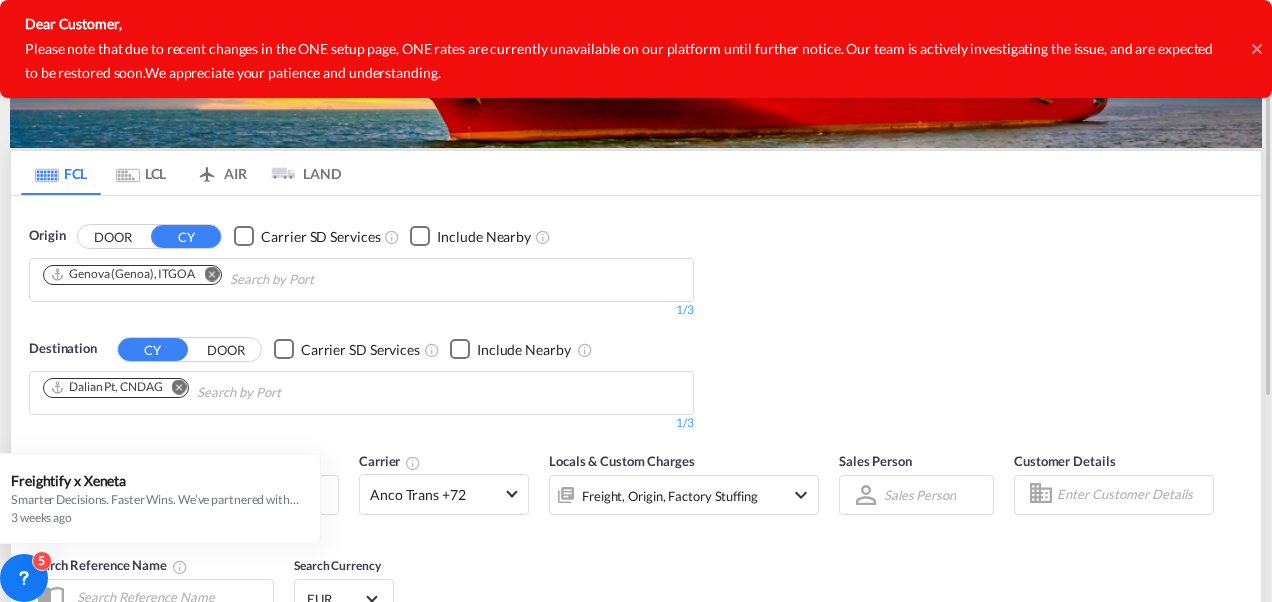 scroll, scrollTop: 0, scrollLeft: 0, axis: both 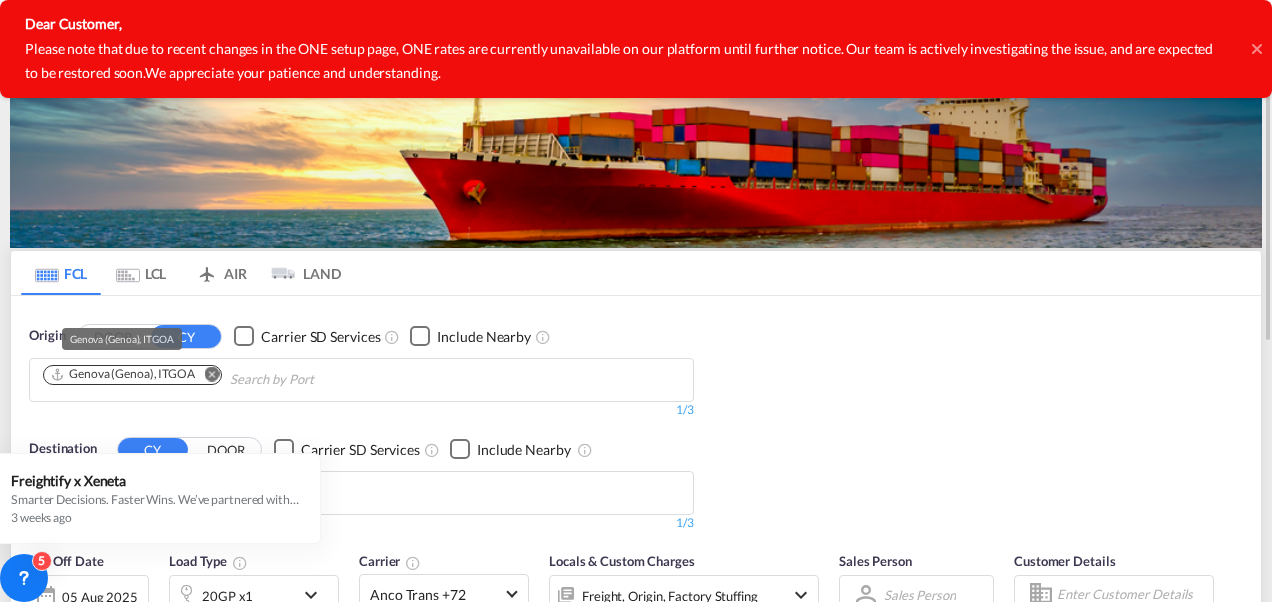 click on "Genova (Genoa), ITGOA" at bounding box center [122, 374] 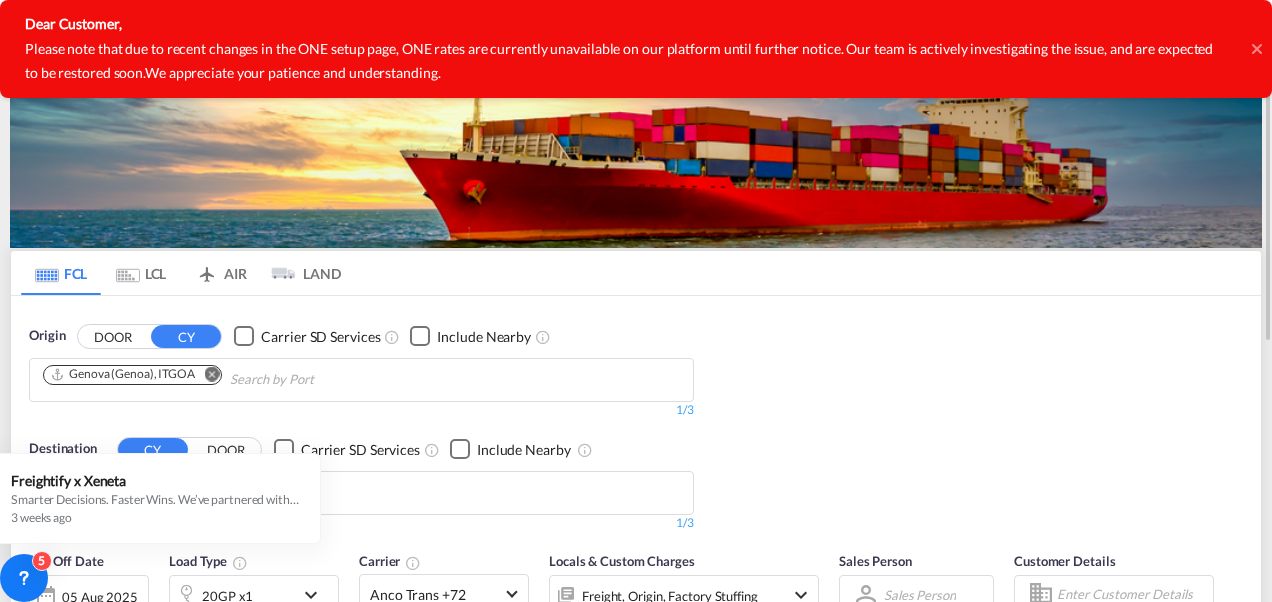 click at bounding box center [211, 373] 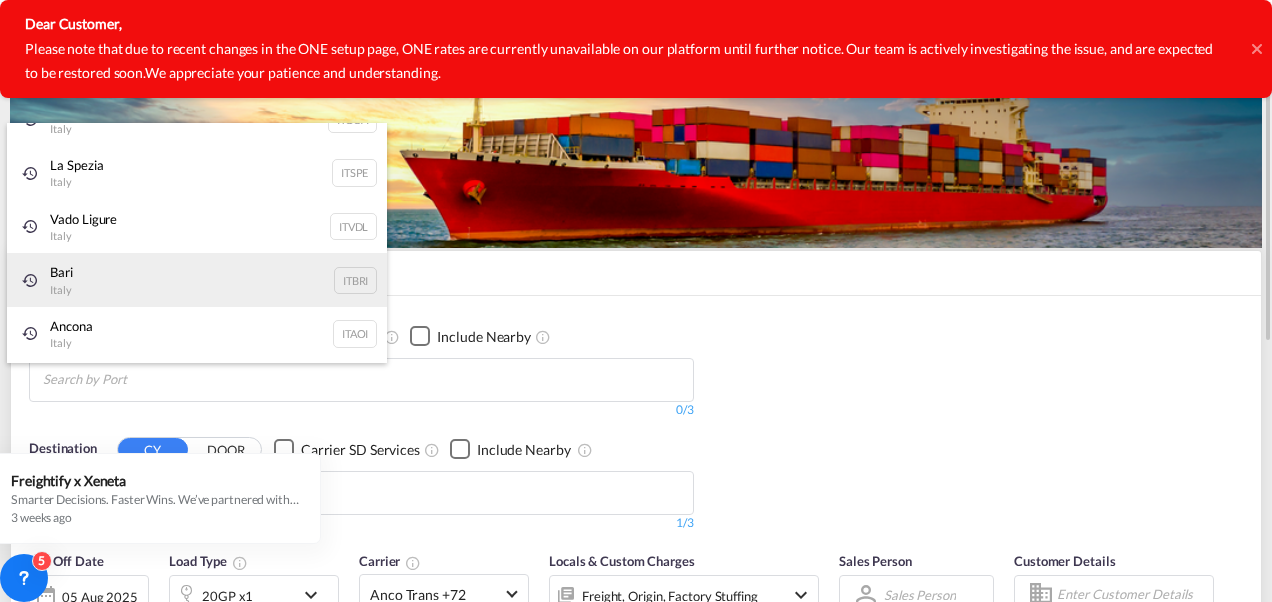 scroll, scrollTop: 0, scrollLeft: 0, axis: both 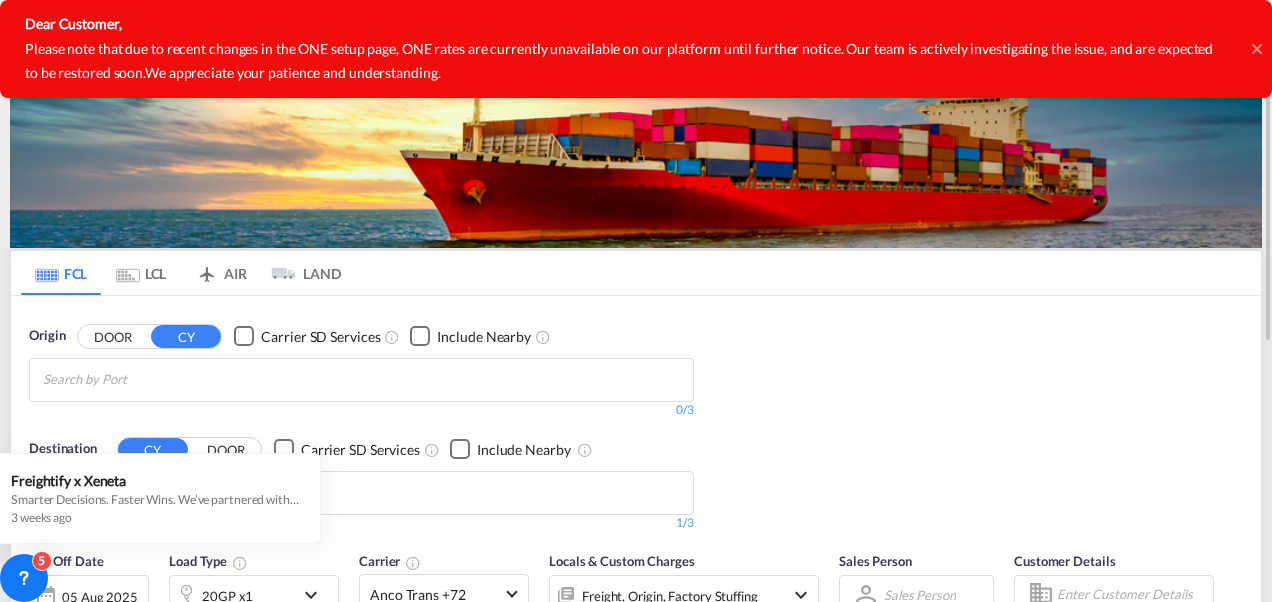 click on "DOOR" at bounding box center [113, 336] 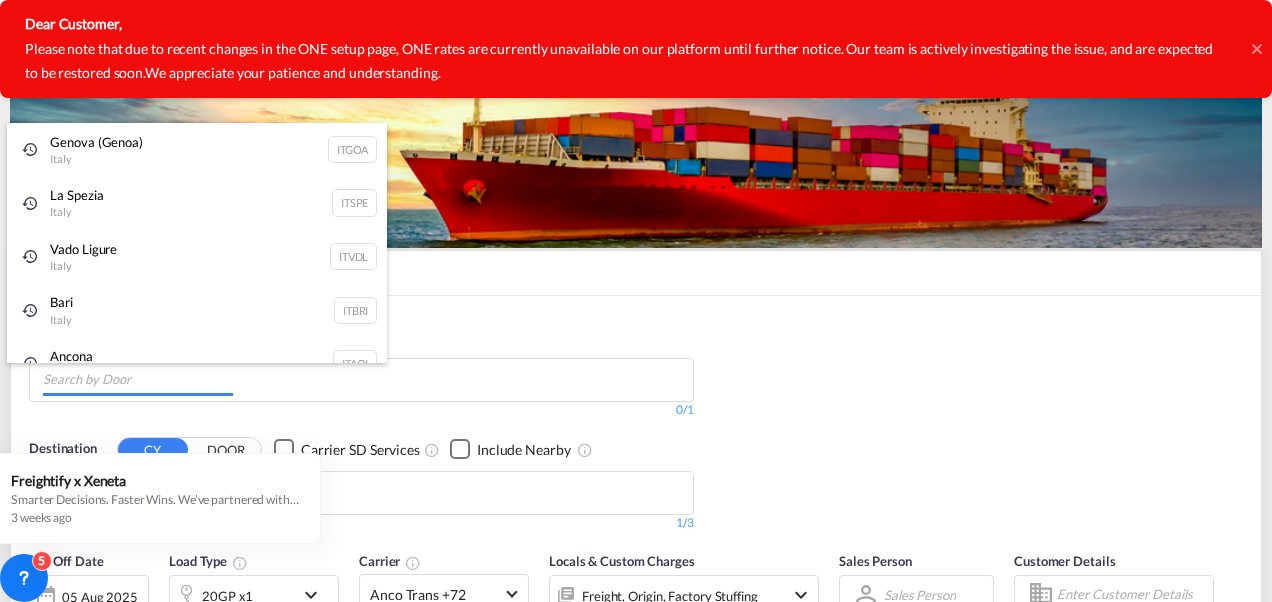 click on "Analytics
Reports
Dashboard
Rate Search
Enquiries
Quotes
Bookings" at bounding box center (636, 301) 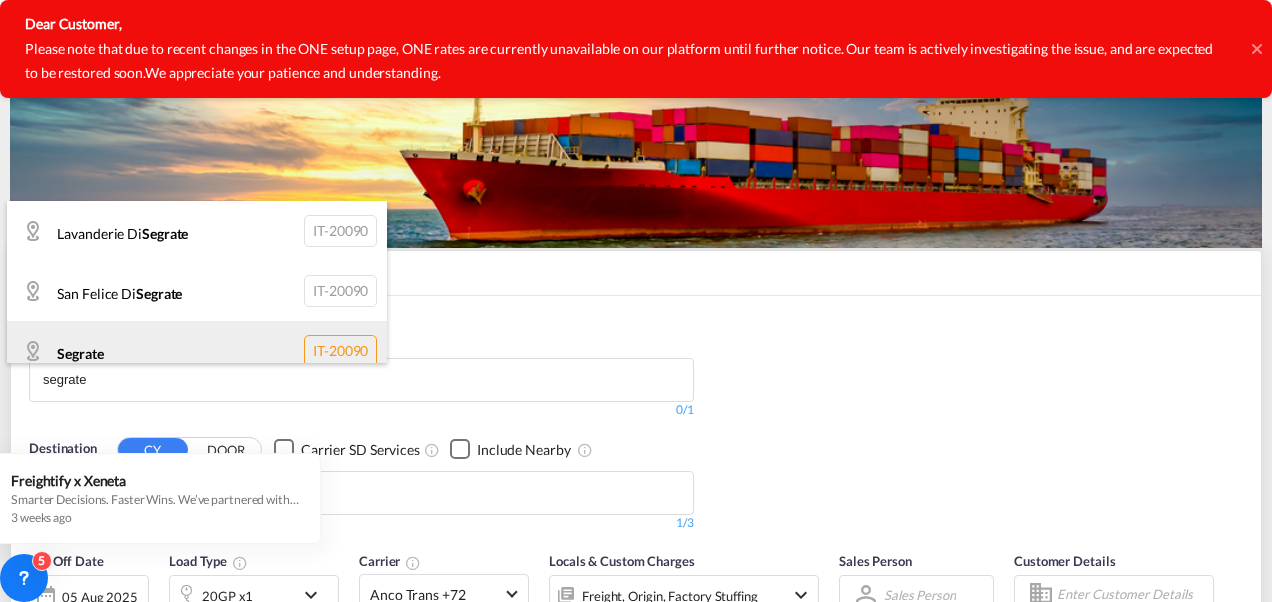 type on "segrate" 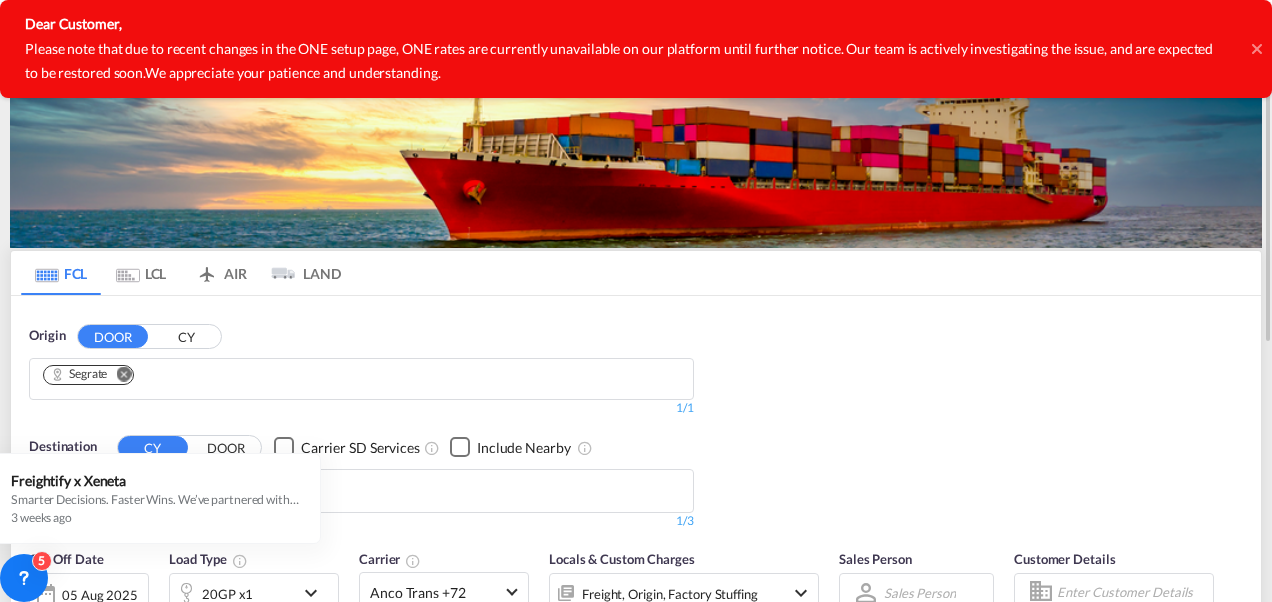 scroll, scrollTop: 100, scrollLeft: 0, axis: vertical 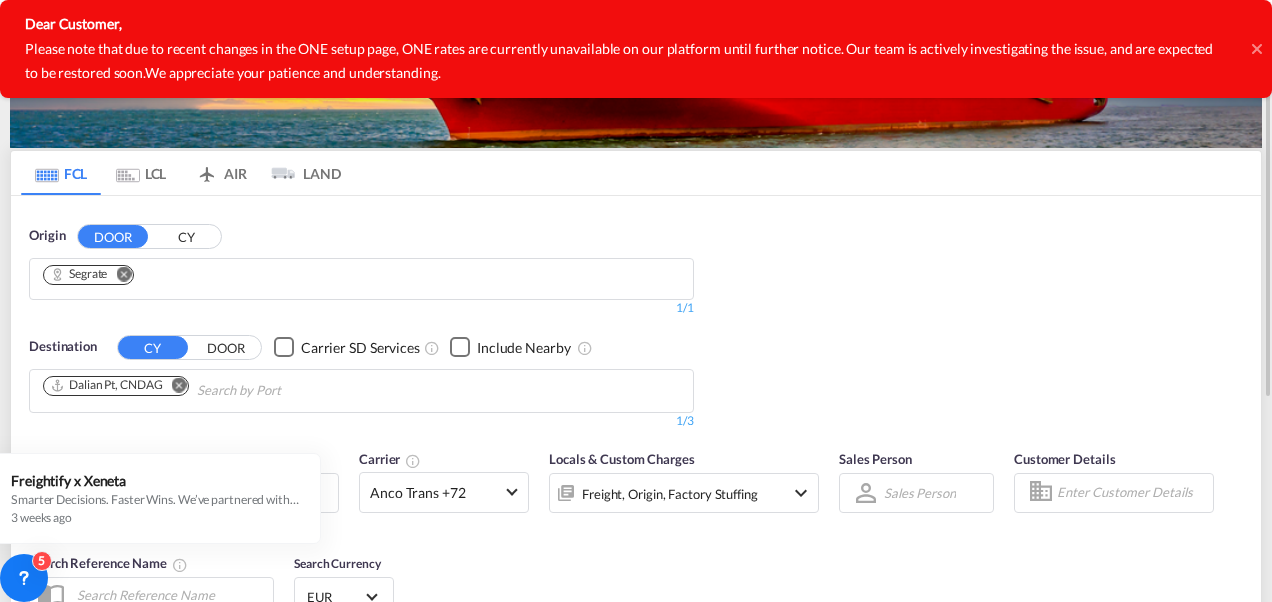 click on "DOOR" at bounding box center [226, 347] 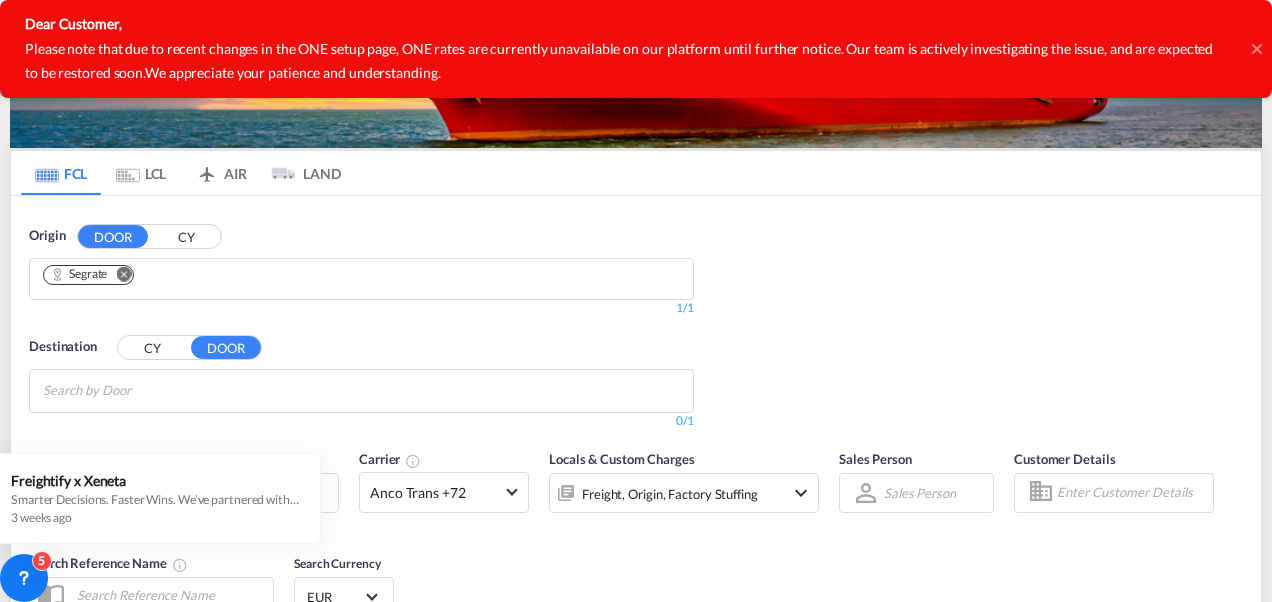 click 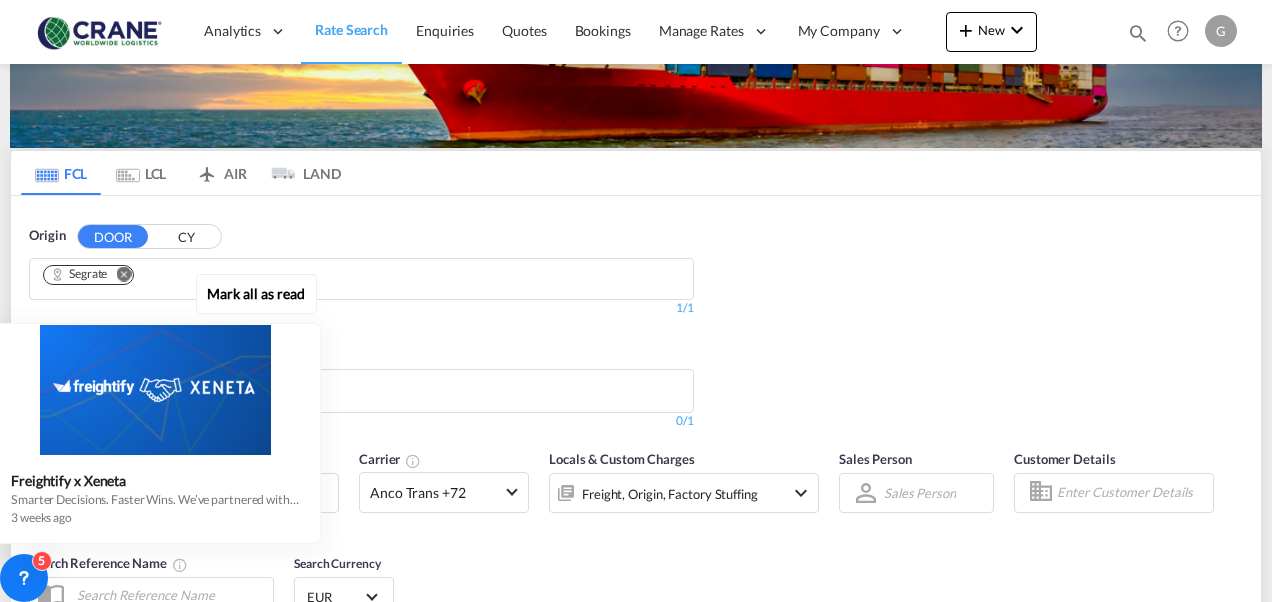 click on "Mark all as read Freightify x Xeneta Smarter Decisions. Faster Wins. We’ve partnered with Xeneta, the global leader in real-time freight rate benchmarking and market intelligence , to bring market average rate data on selected lanes directly into your Freightify RMS. Benchmark your contracted and spot rates on selected lanes with real-time market averages Get instant visibility into pricing trends to stay ahead in dynamic markets Price with precision and protect your margins in every quote Respond faster with rates your customers can trust Move with clarity in a volatile freight environment Benchmark your rates now. Sign up below 3 weeks ago" at bounding box center [160, 406] 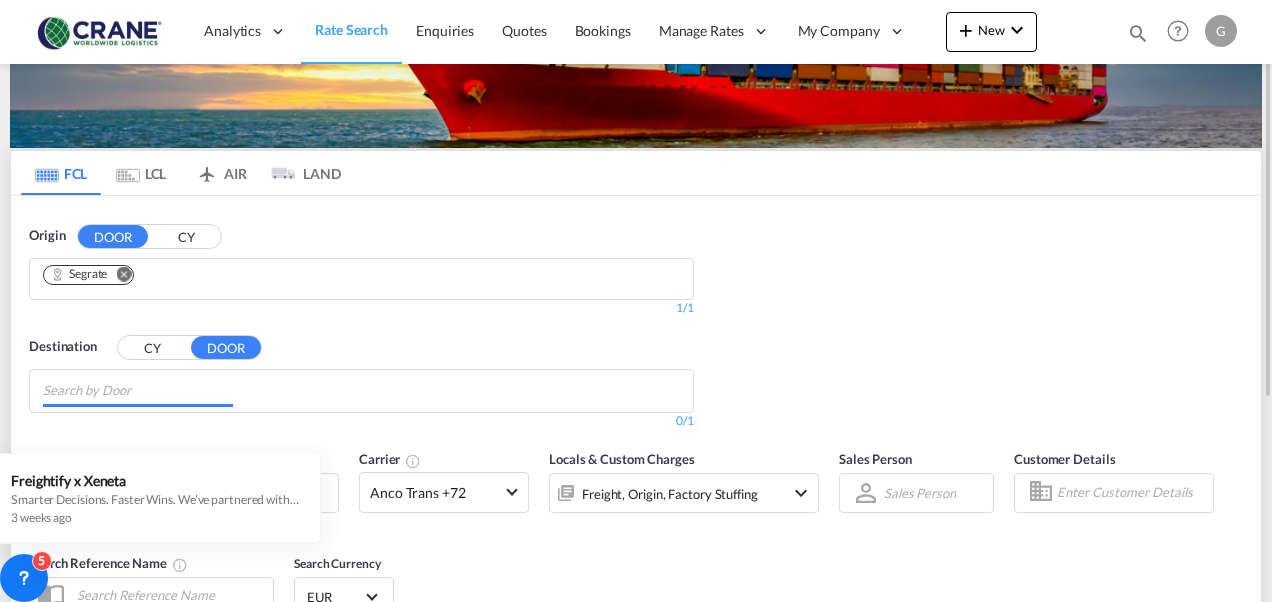 click at bounding box center [361, 391] 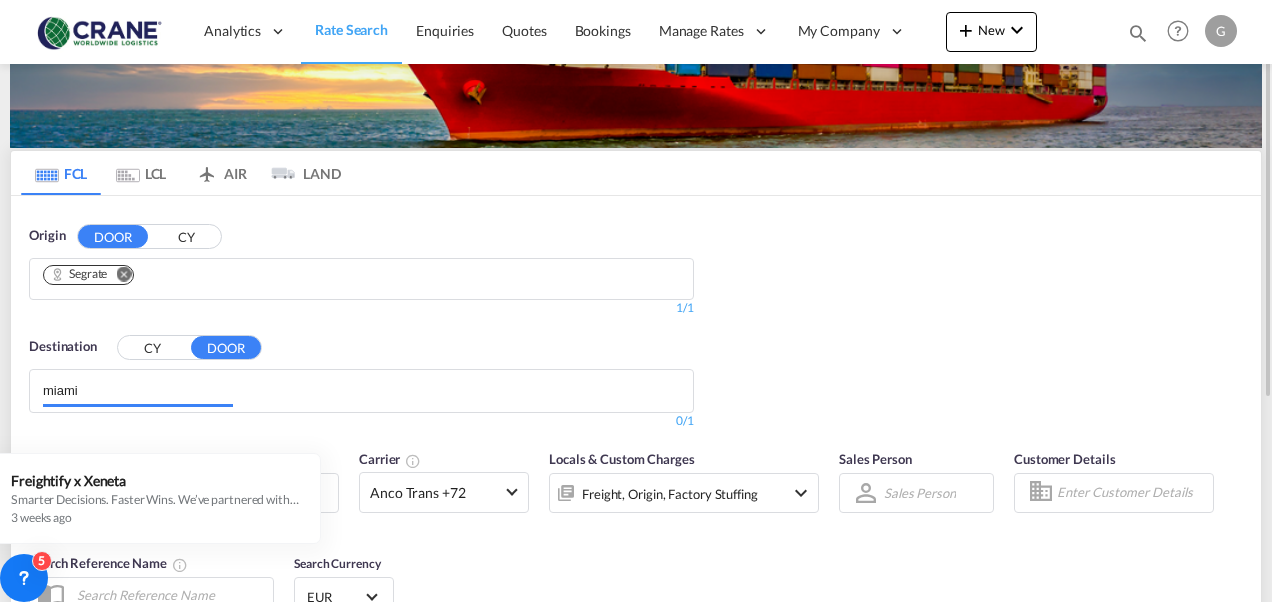 click on "miami" at bounding box center (138, 391) 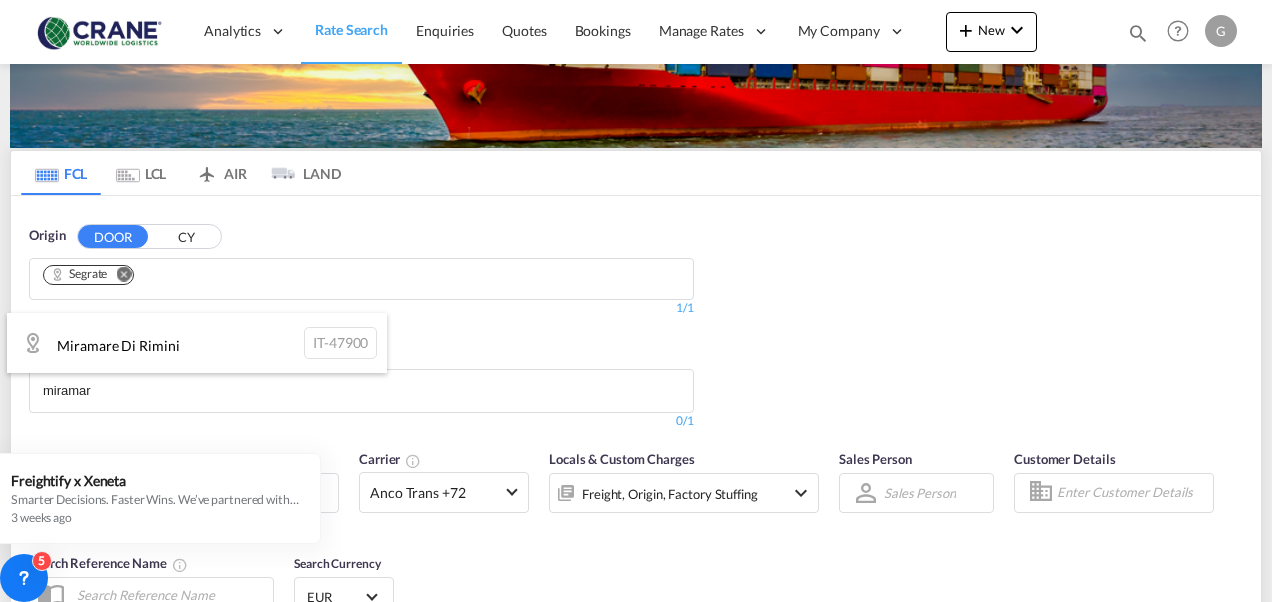 type on "miramar" 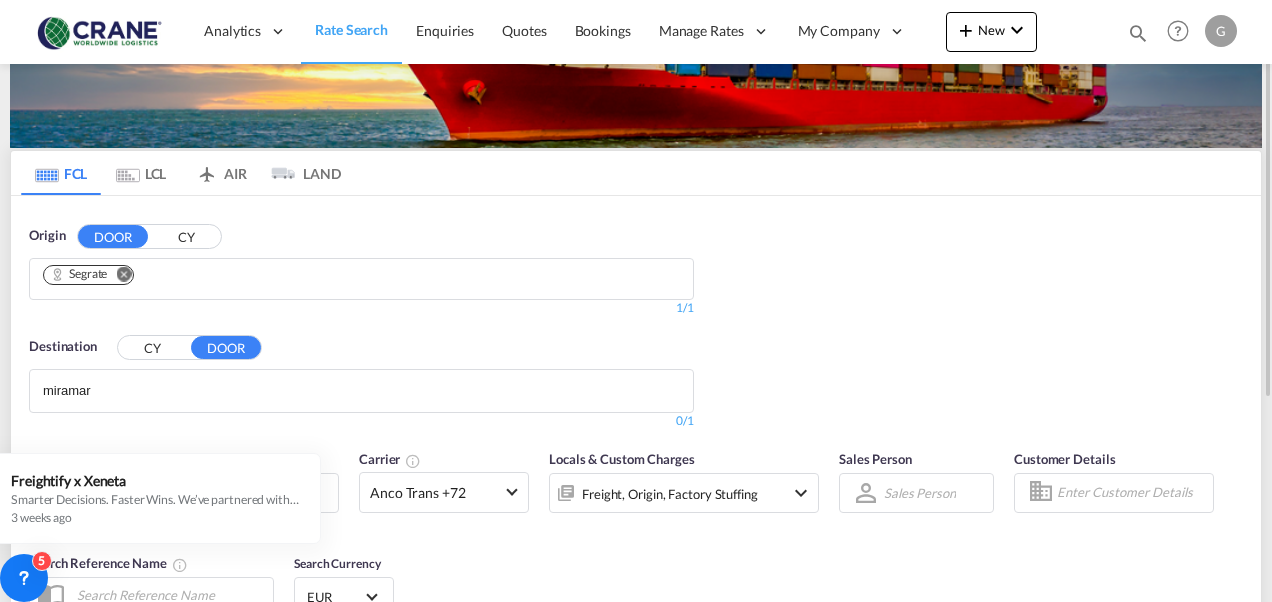 click on "Segrate" at bounding box center [95, 276] 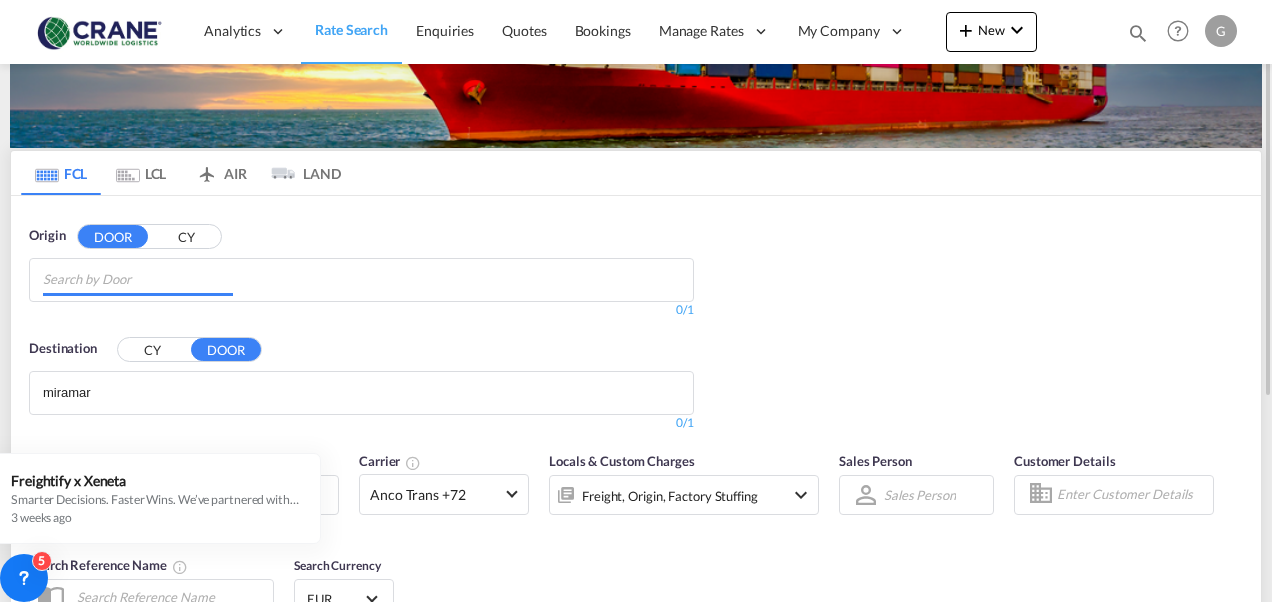 click on "Analytics
Reports
Dashboard
Rate Search
Enquiries
Quotes
Bookings" at bounding box center (636, 301) 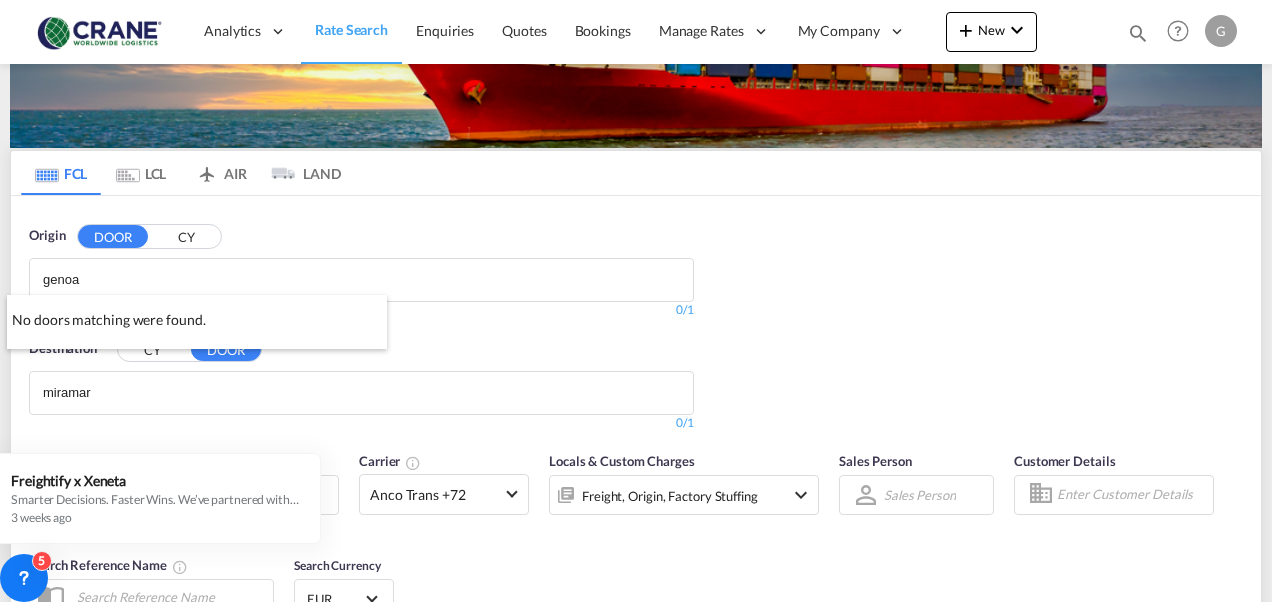 type on "genoa" 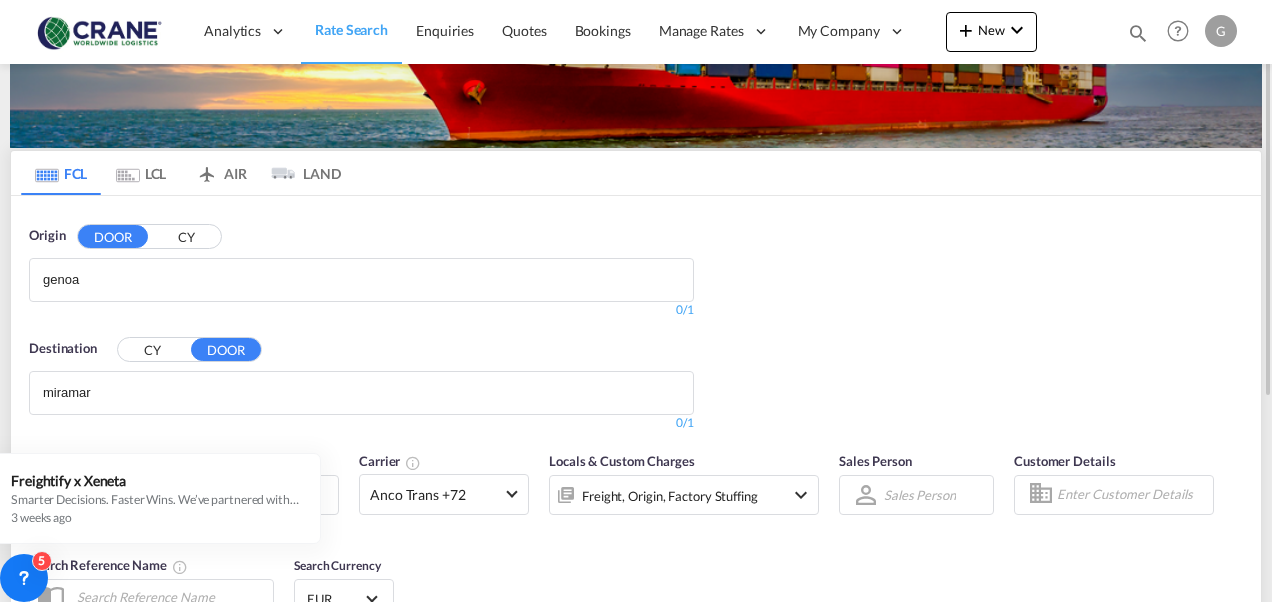 click on "CY" at bounding box center [186, 236] 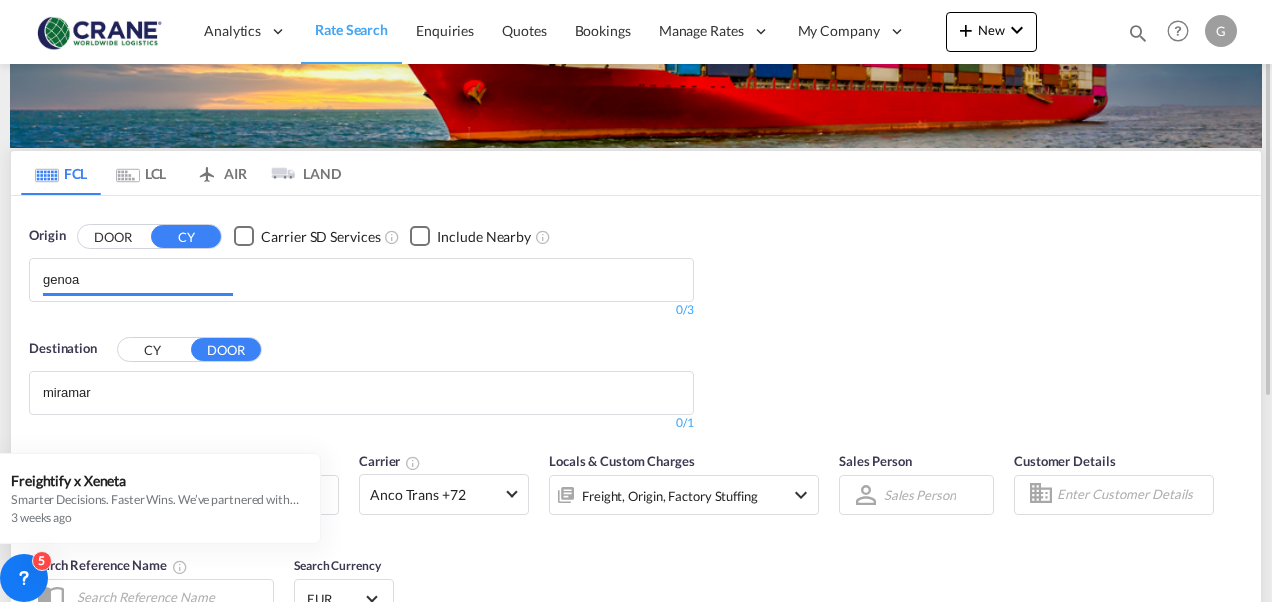click on "genoa" at bounding box center (138, 280) 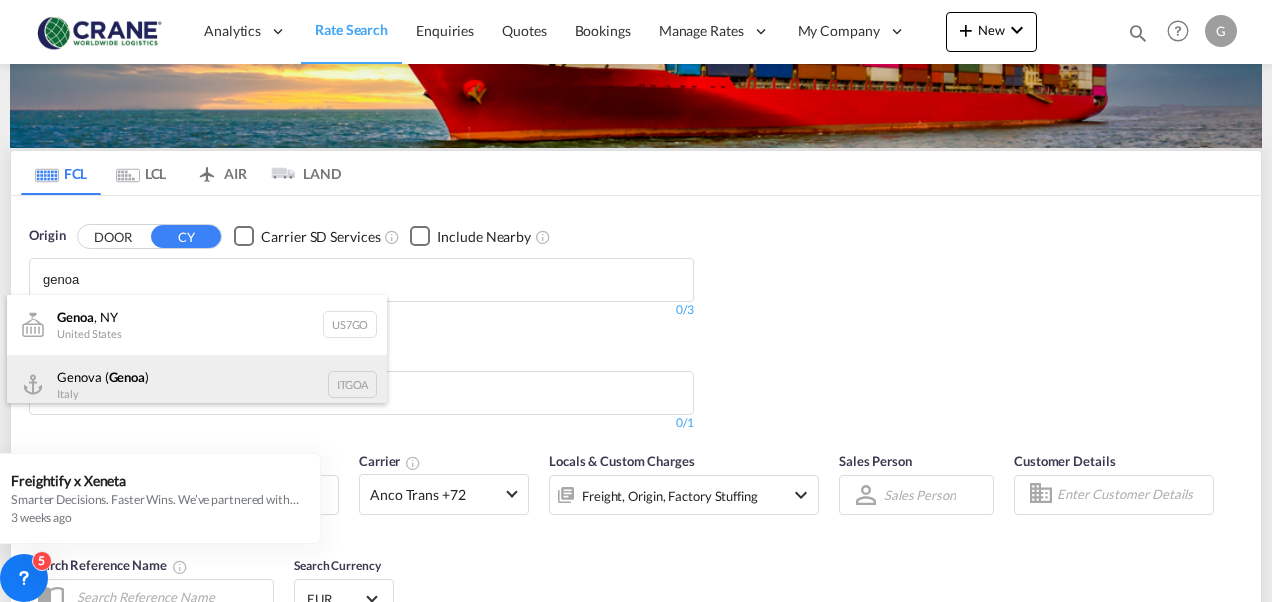 click on "Genoa ( Genoa ) Italy
ITGOA" at bounding box center (197, 385) 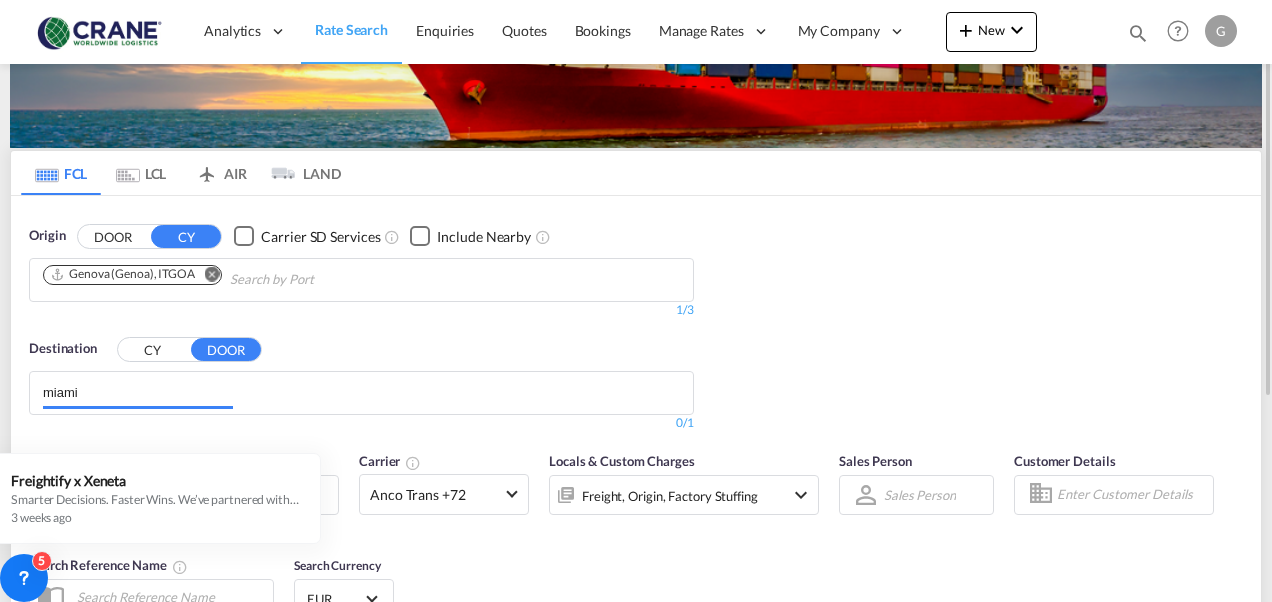 click on "miami" at bounding box center (138, 393) 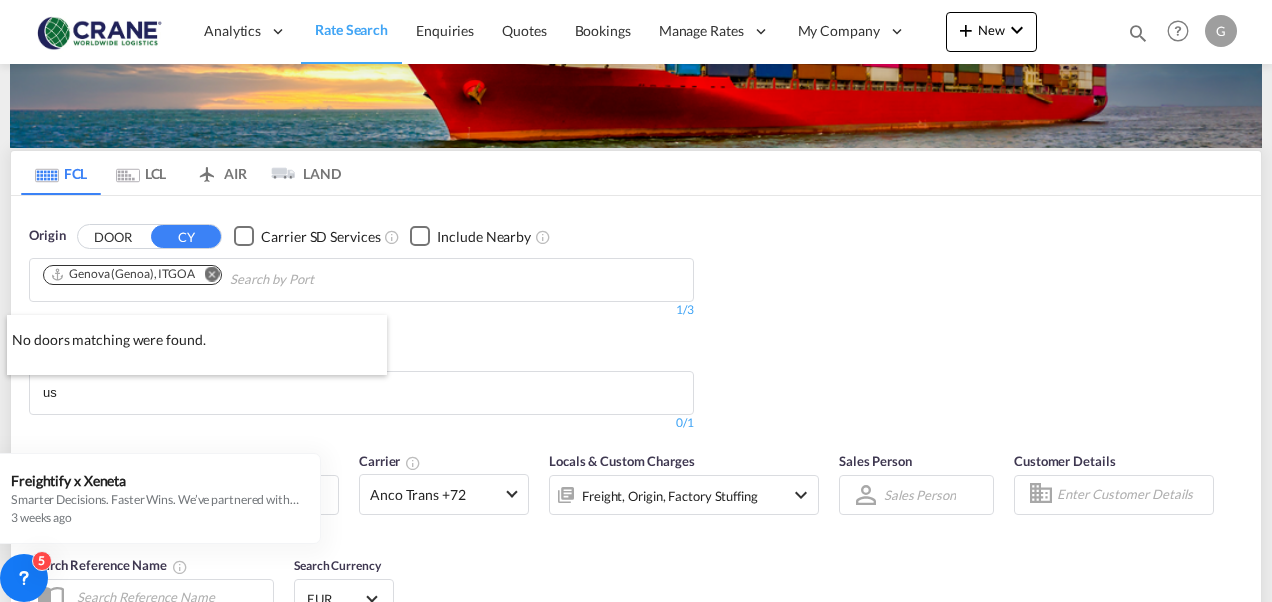 type on "u" 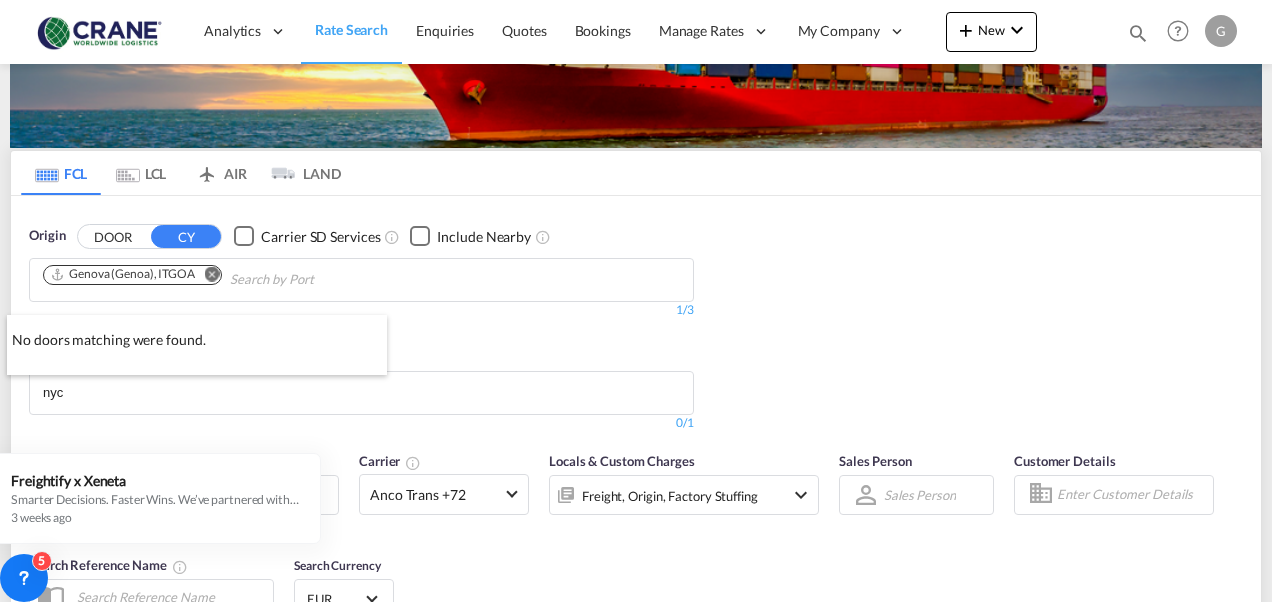 type on "nyc" 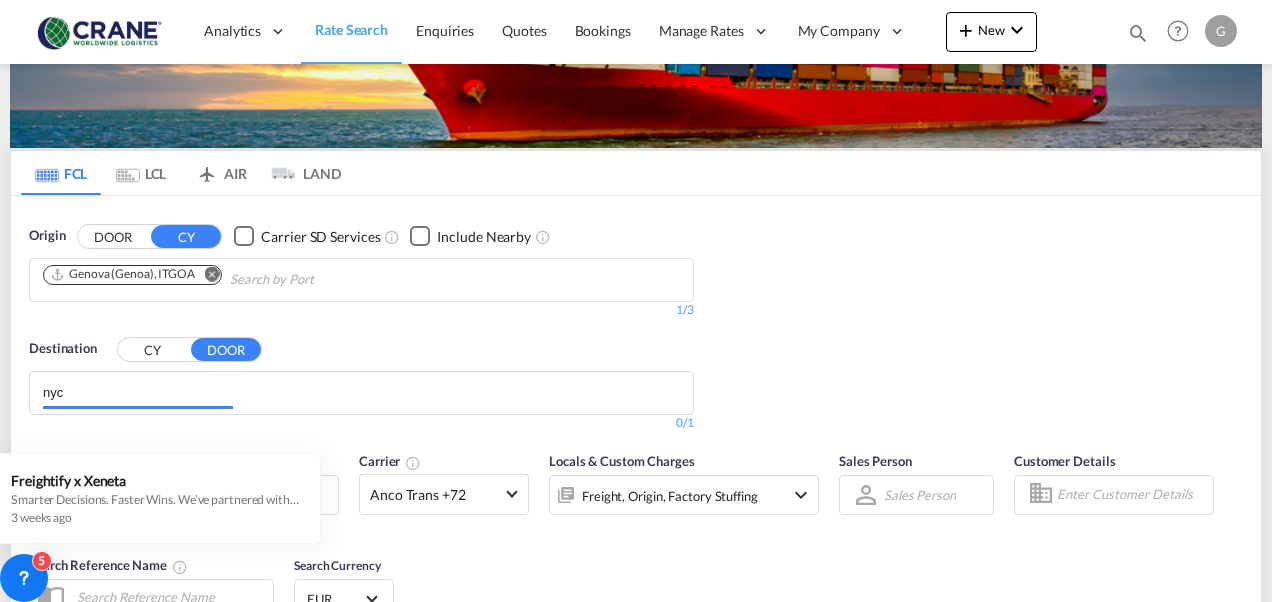 click on "nyc" at bounding box center [138, 393] 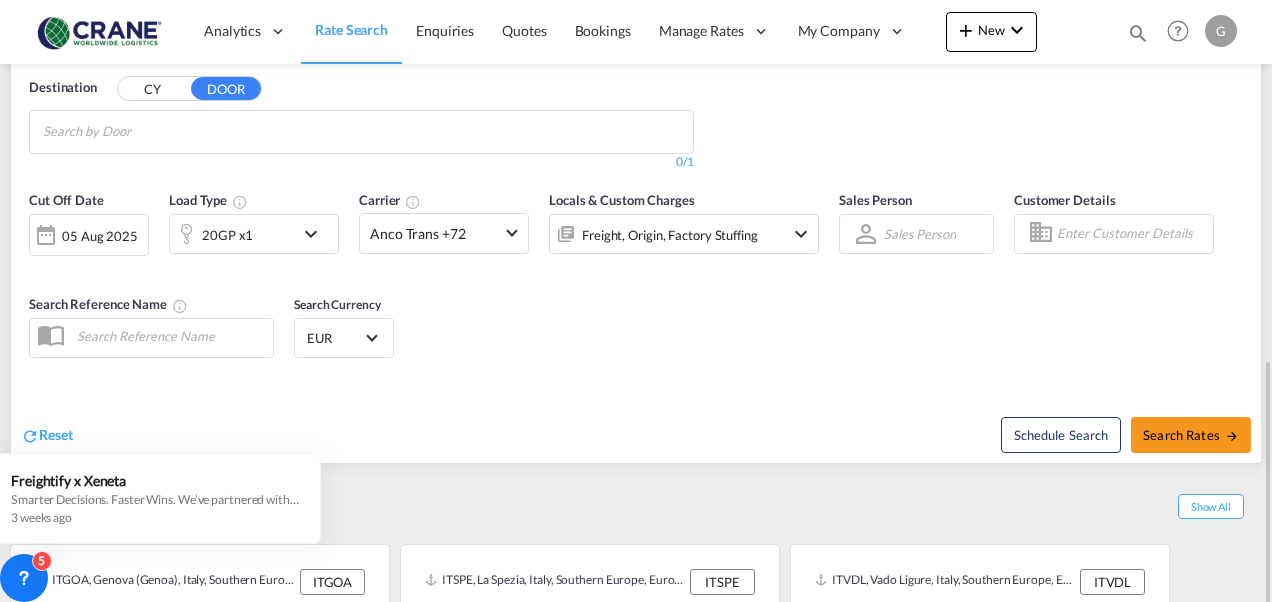 scroll, scrollTop: 461, scrollLeft: 0, axis: vertical 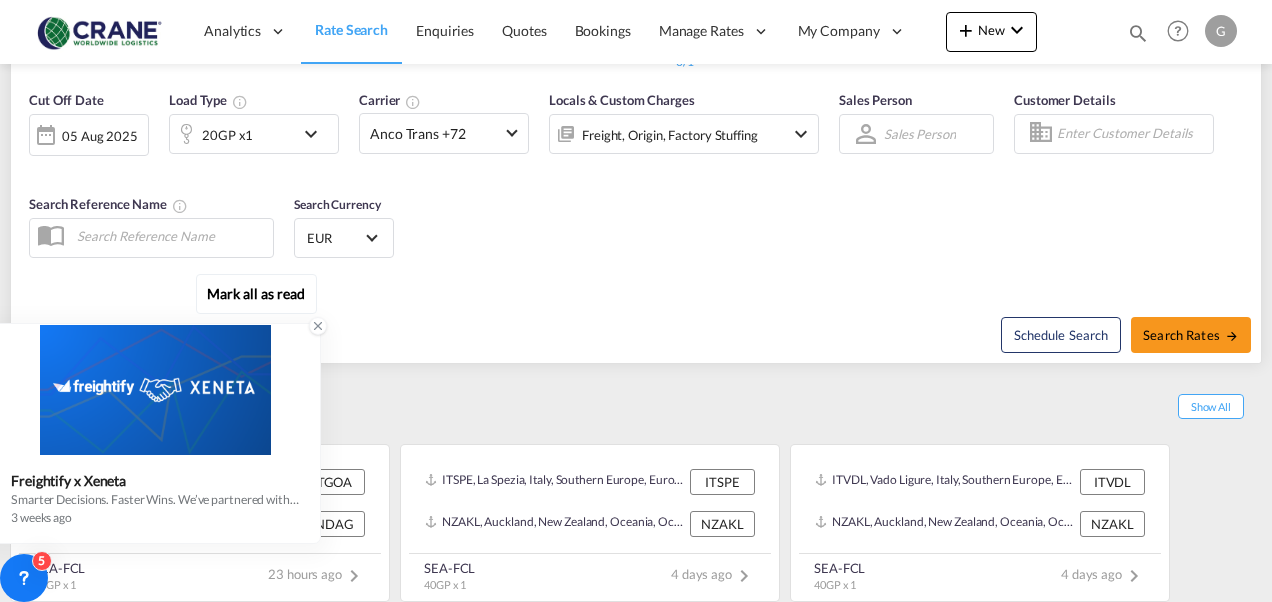 click 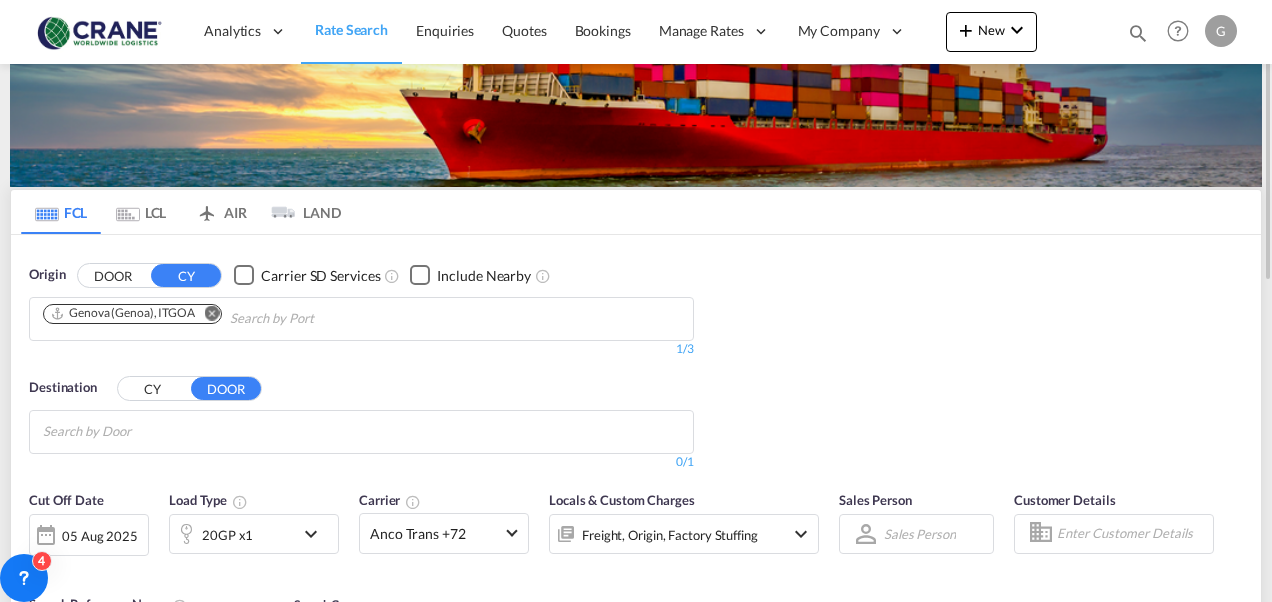 scroll, scrollTop: 0, scrollLeft: 0, axis: both 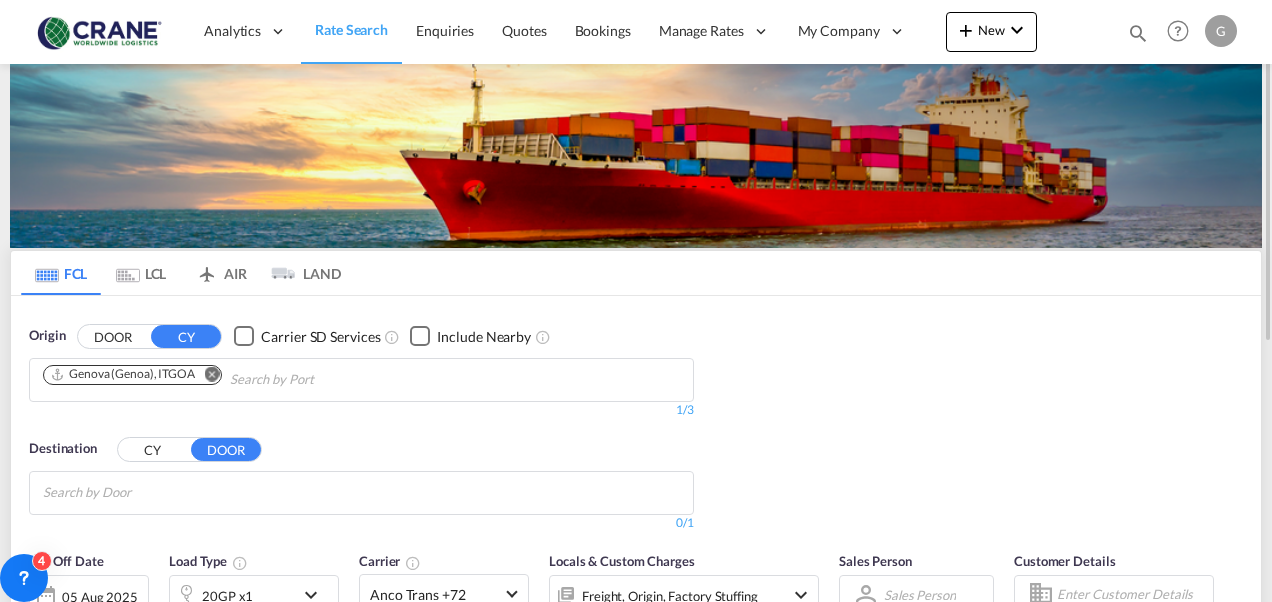 click on "CY" at bounding box center [153, 449] 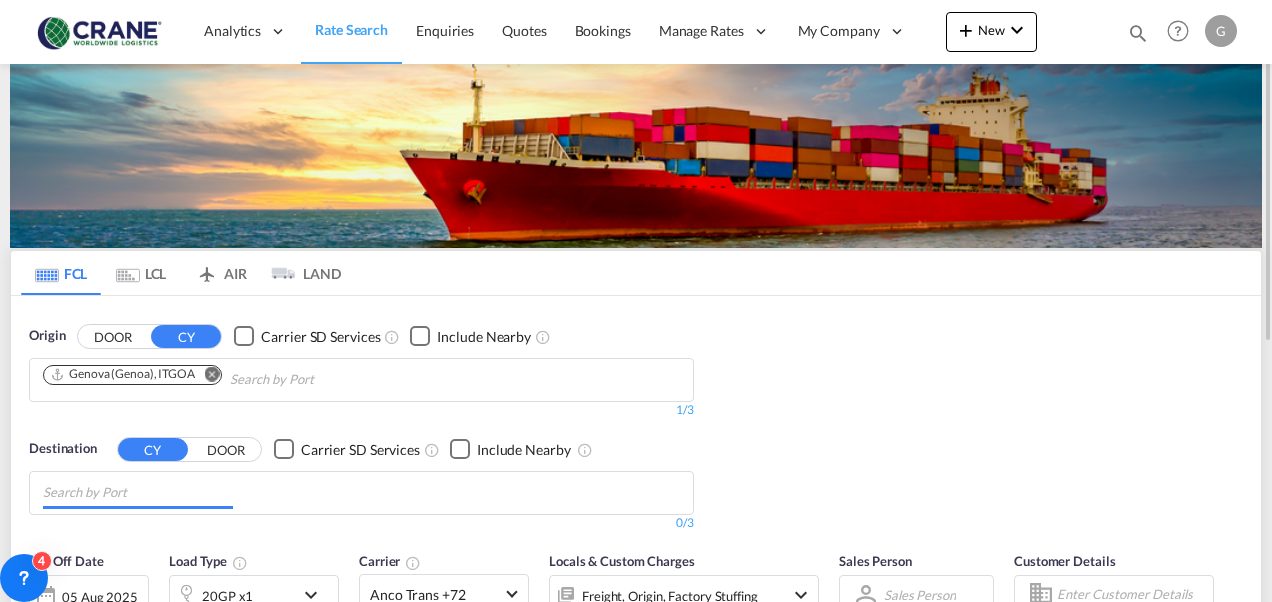 click at bounding box center [138, 493] 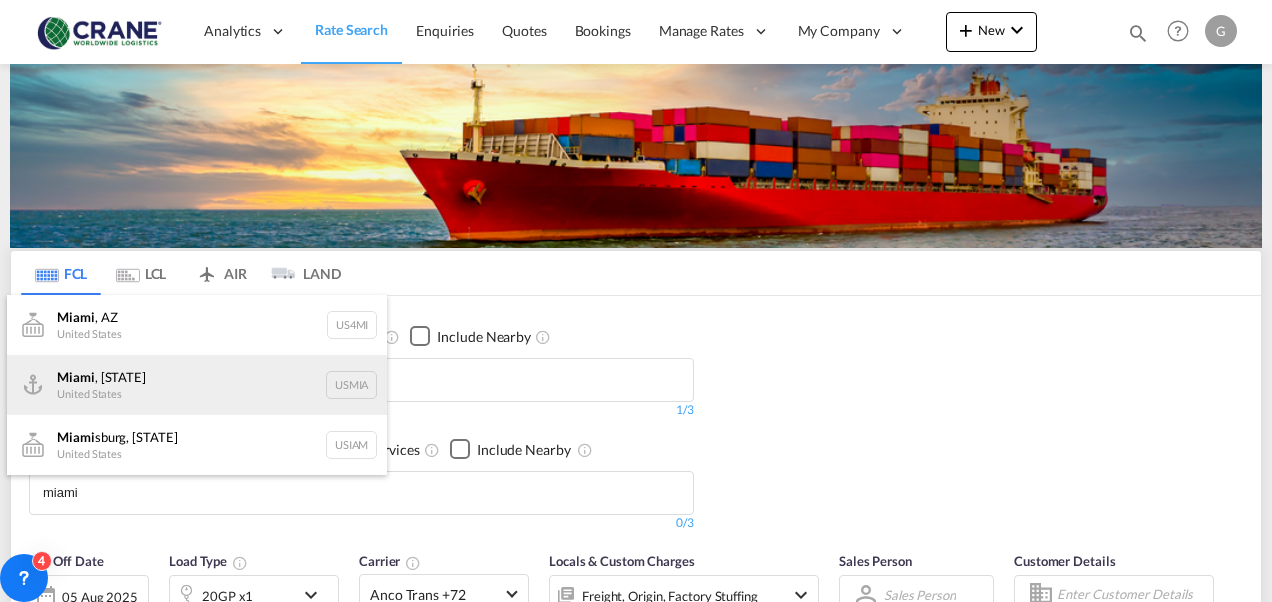 type on "miami" 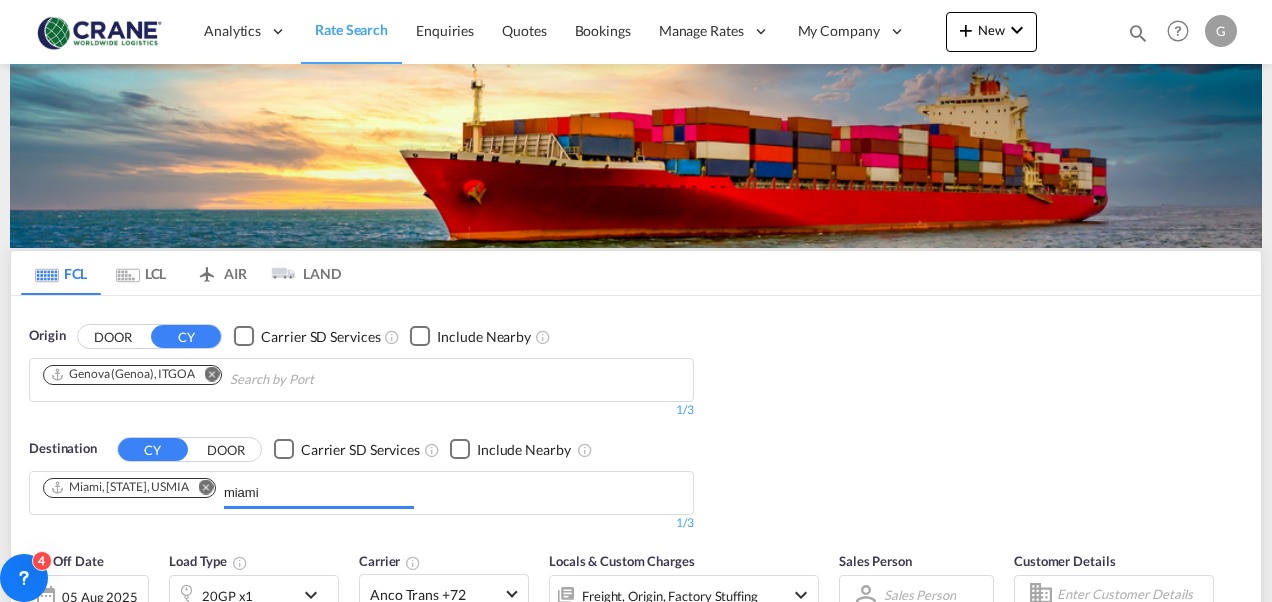 type 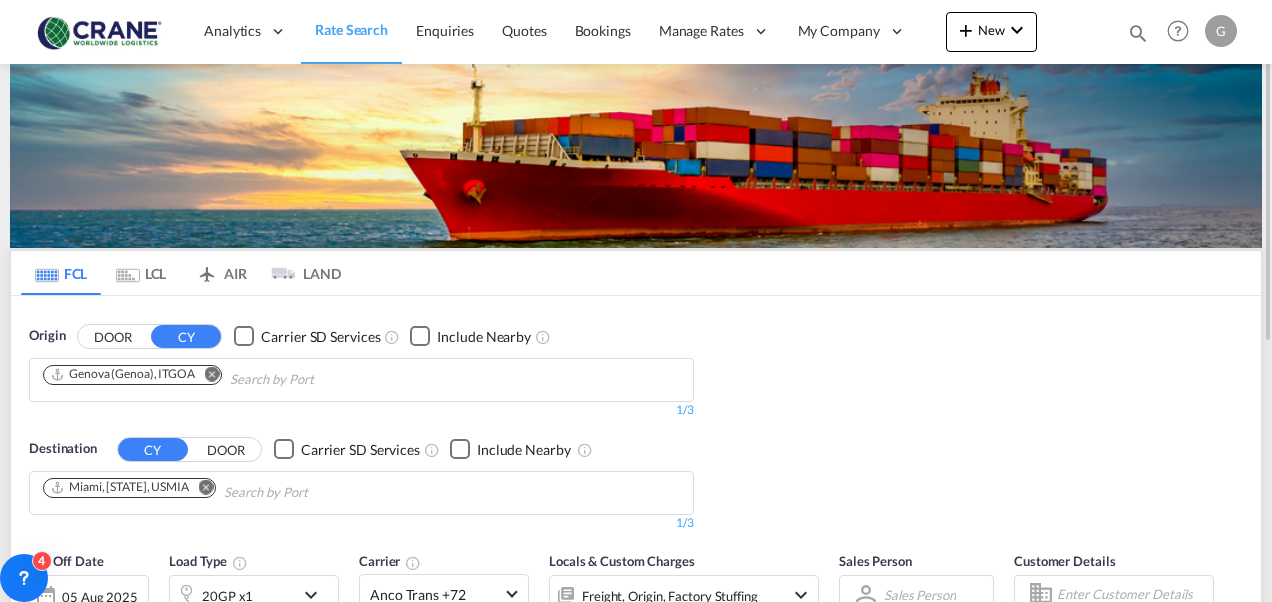 scroll, scrollTop: 100, scrollLeft: 0, axis: vertical 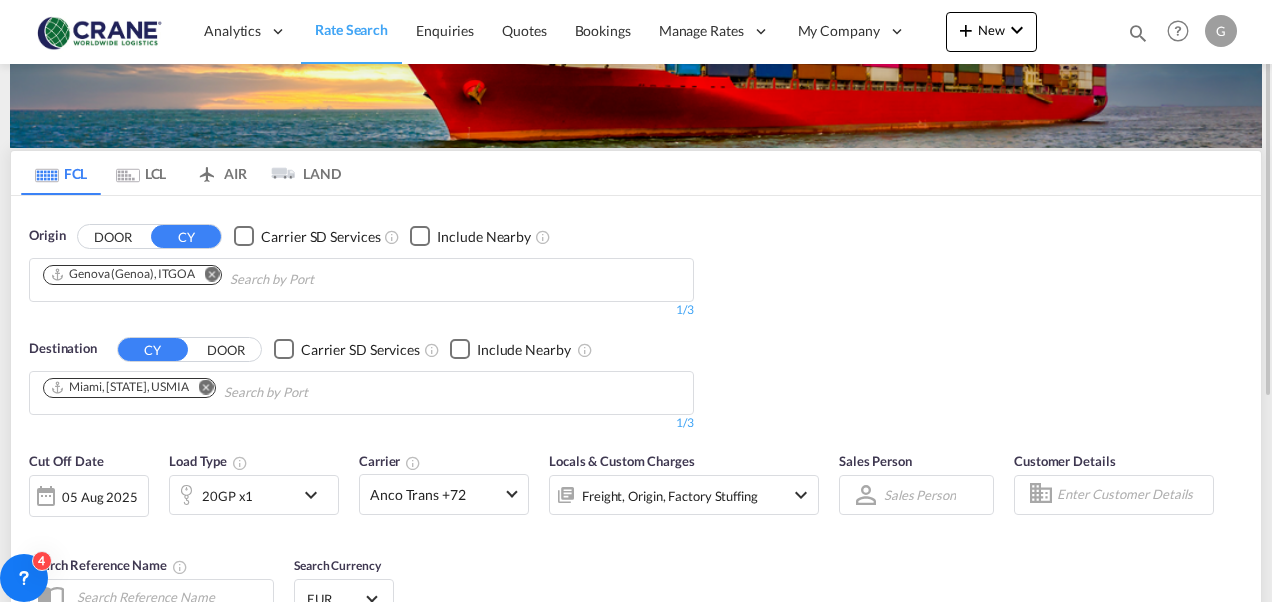 click at bounding box center (316, 495) 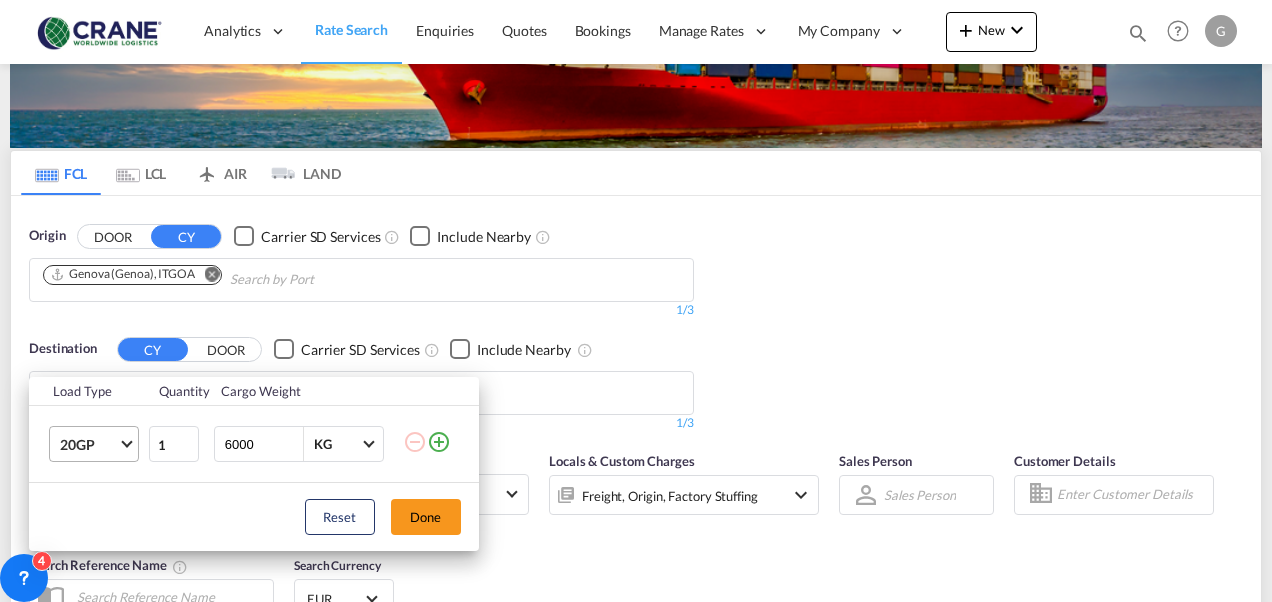 click on "20GP" at bounding box center (98, 444) 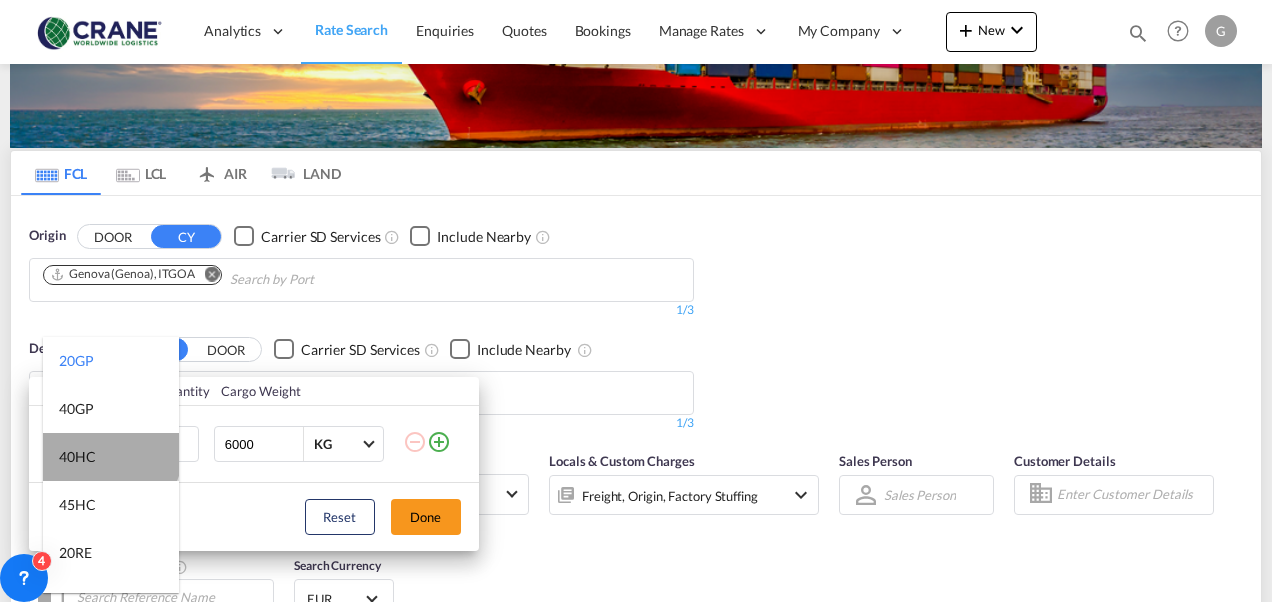 click on "40HC" at bounding box center (111, 457) 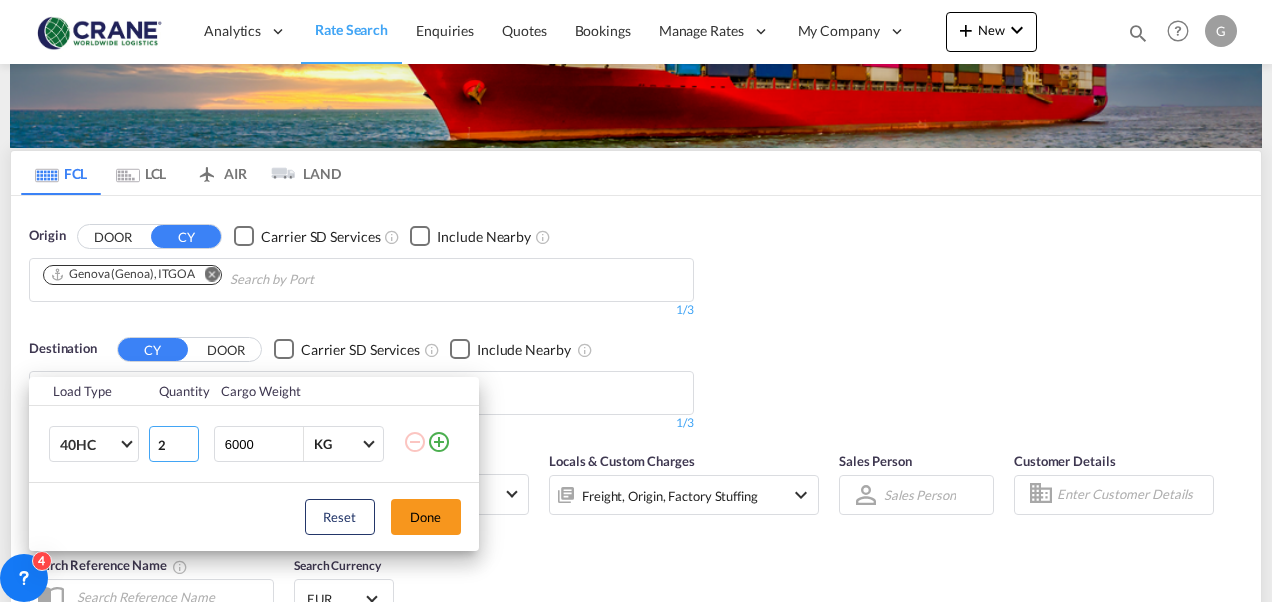 type on "2" 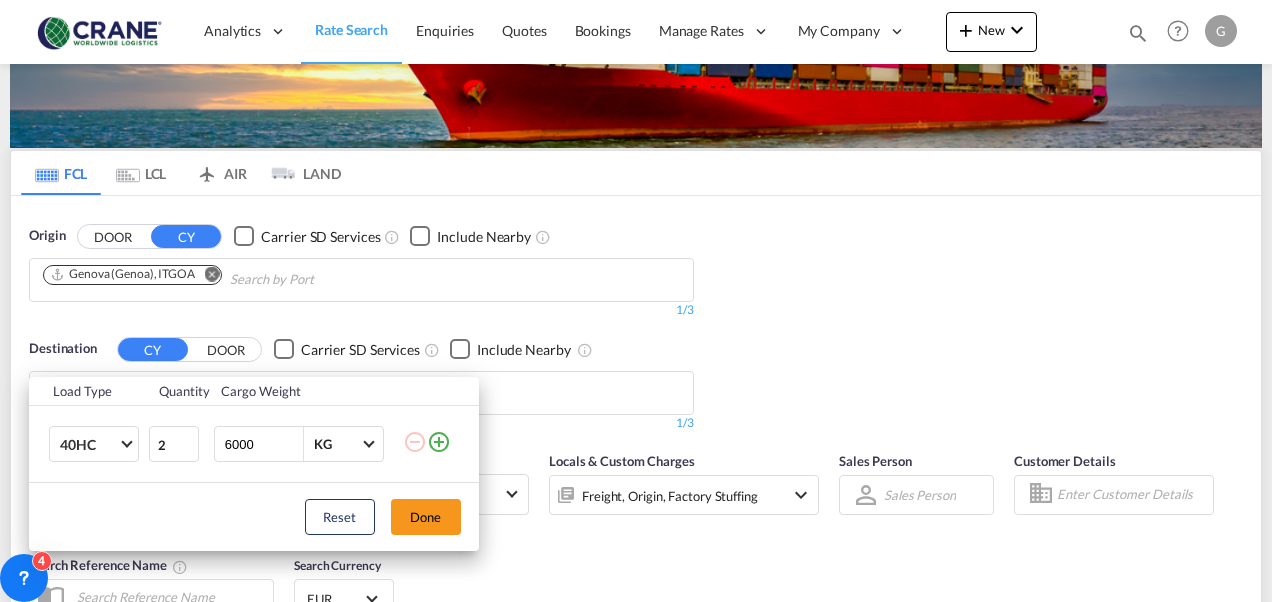 click on "6000" at bounding box center (263, 444) 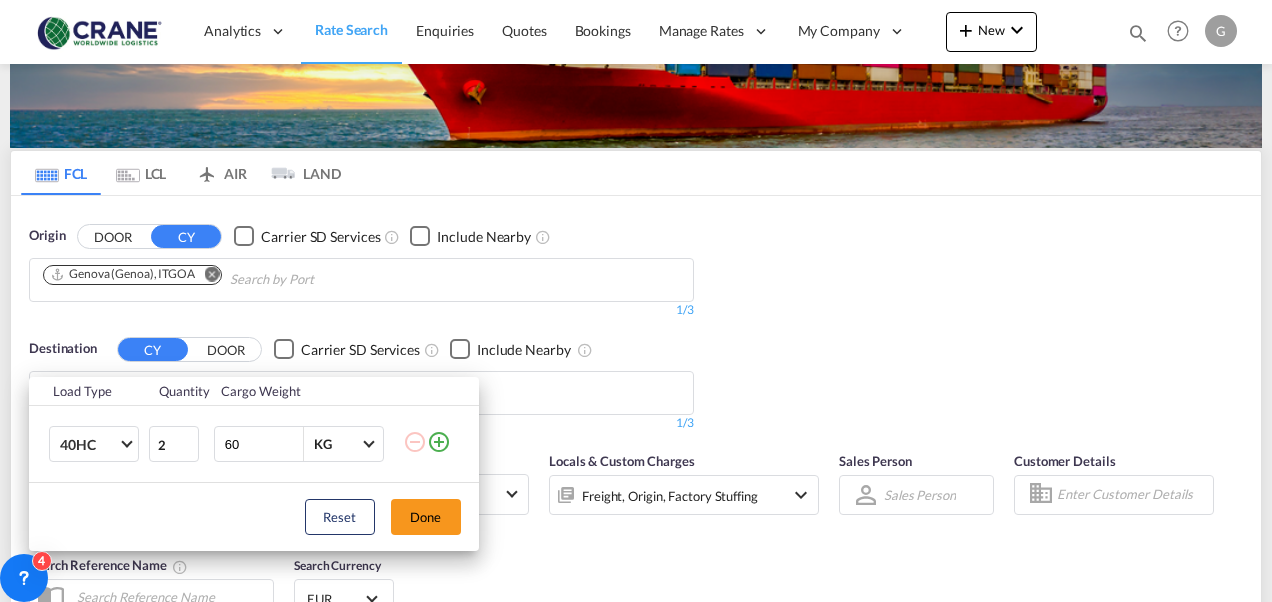 type on "6" 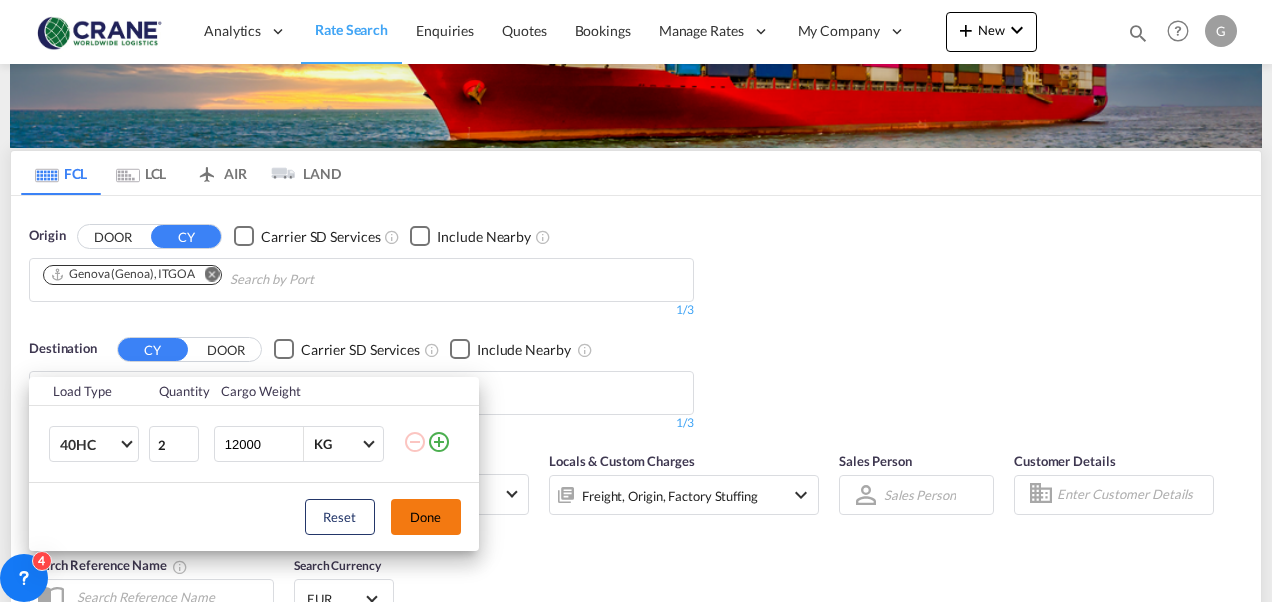 type on "12000" 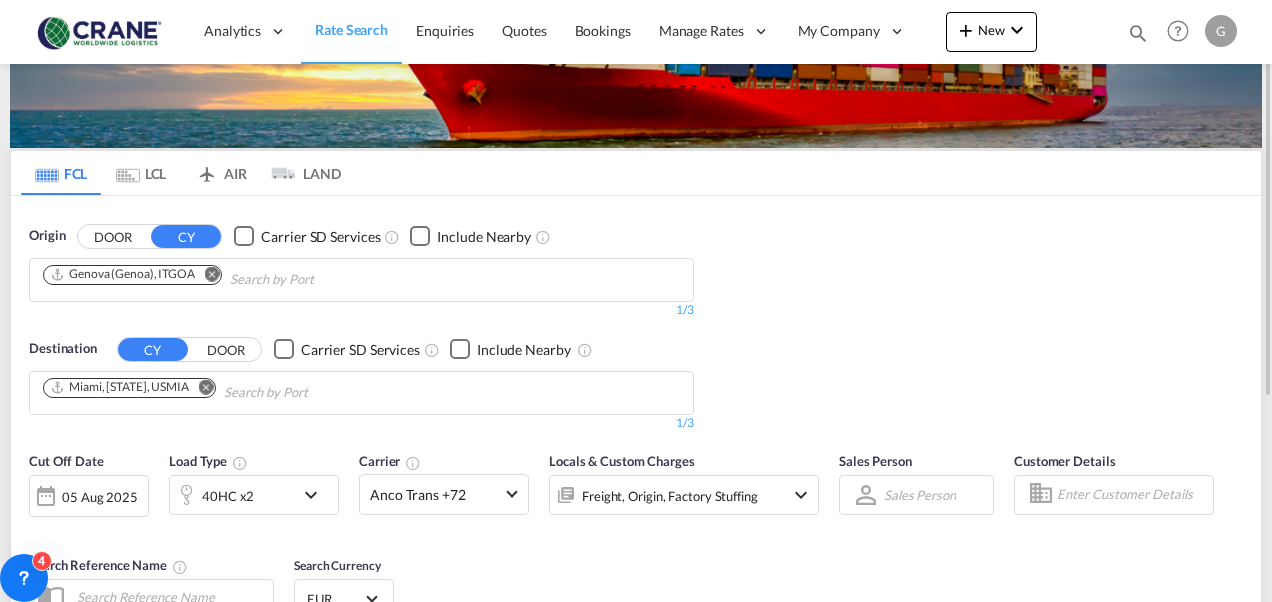 scroll, scrollTop: 300, scrollLeft: 0, axis: vertical 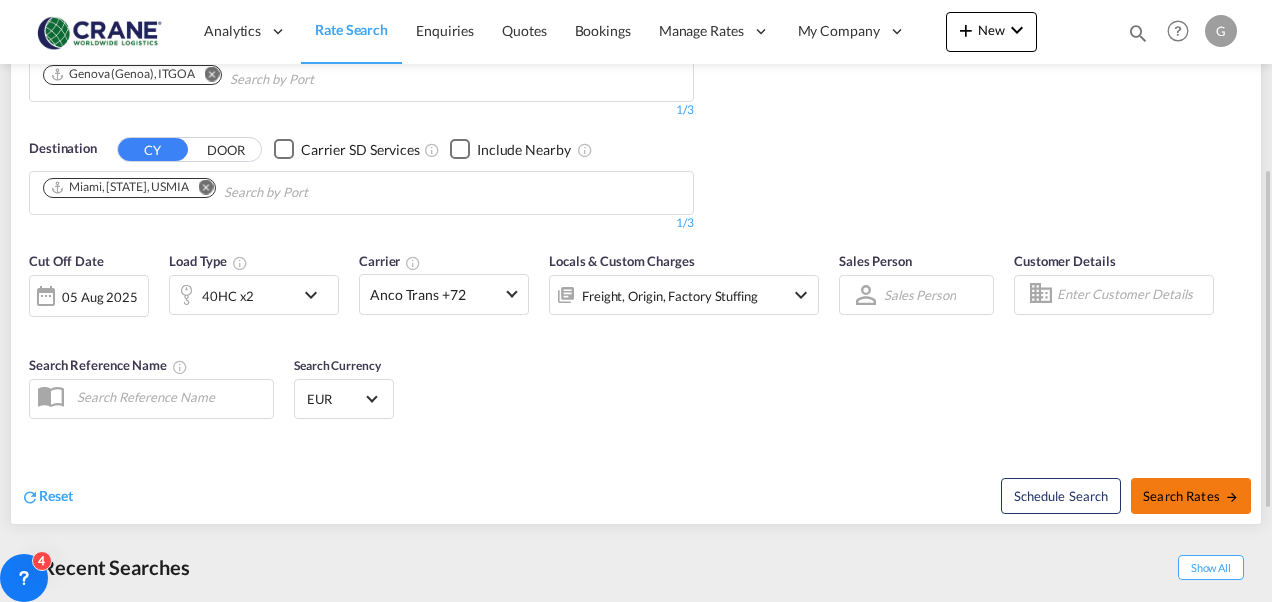 click on "Search Rates" at bounding box center (1191, 496) 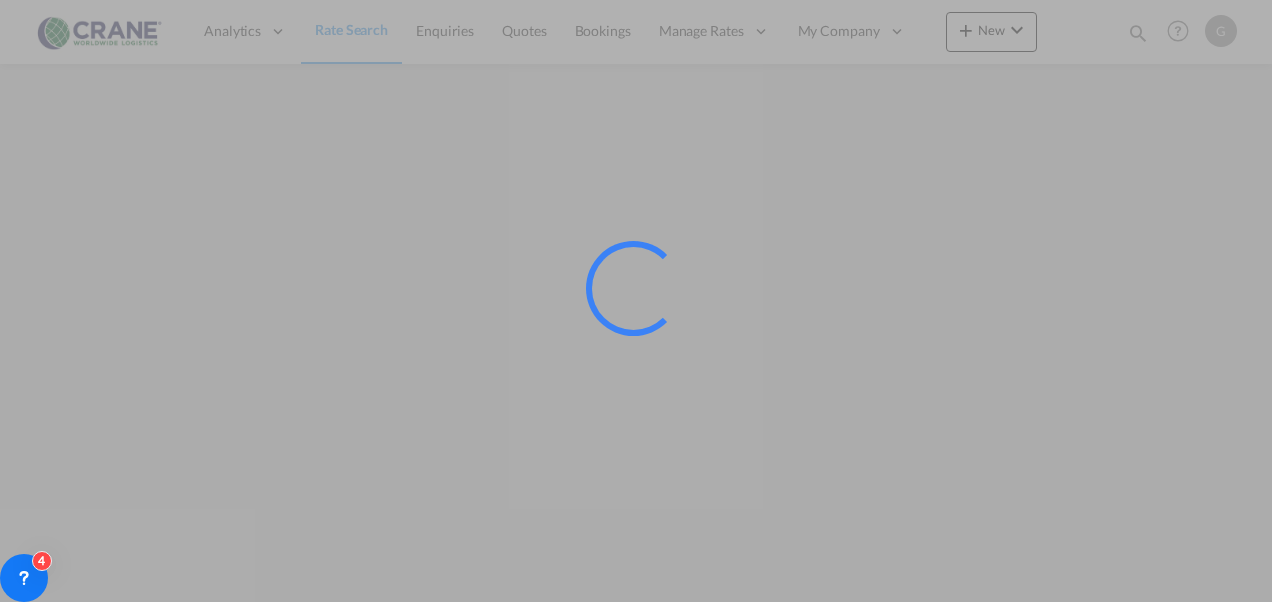 scroll, scrollTop: 0, scrollLeft: 0, axis: both 